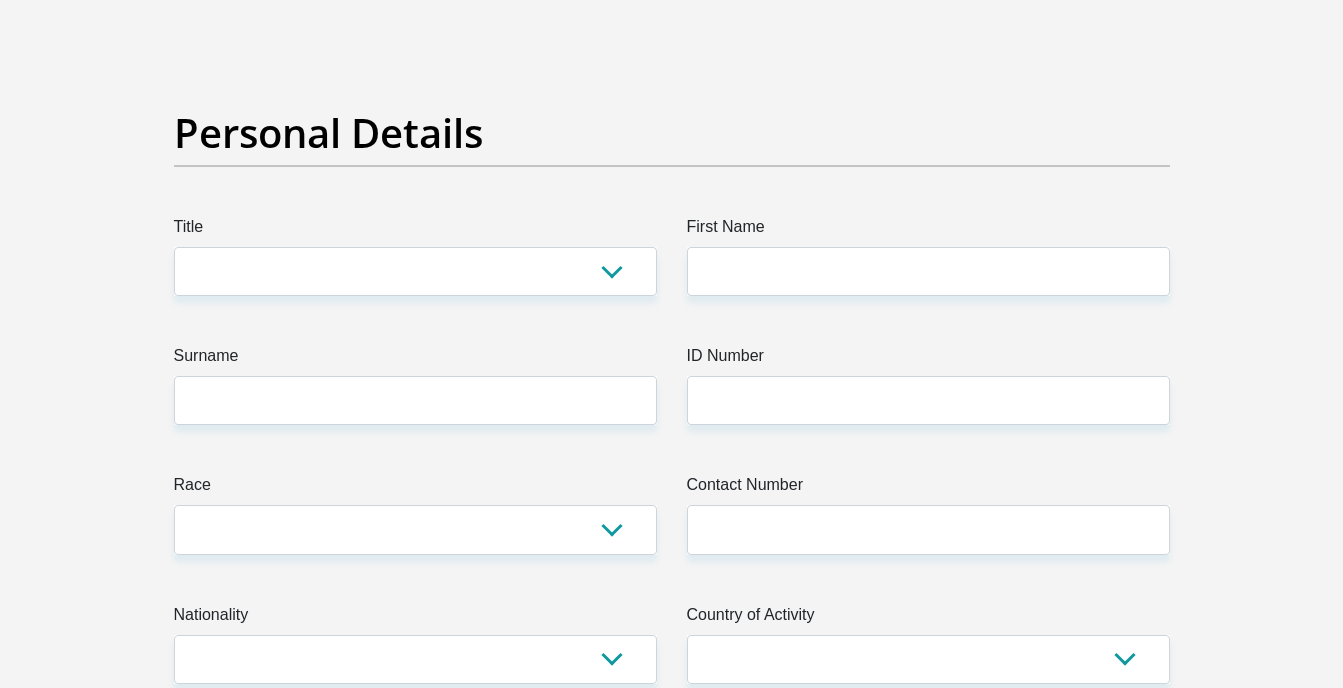 scroll, scrollTop: 100, scrollLeft: 0, axis: vertical 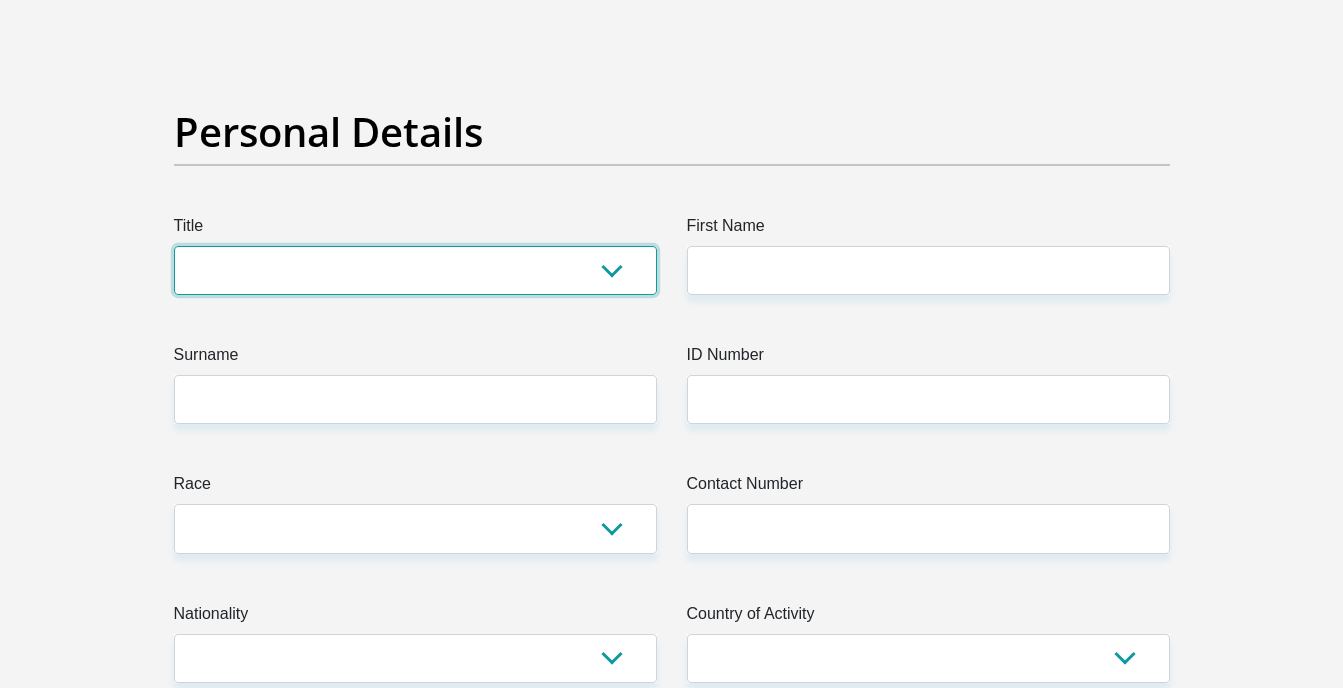 click on "Mr
Ms
Mrs
Dr
Other" at bounding box center [415, 270] 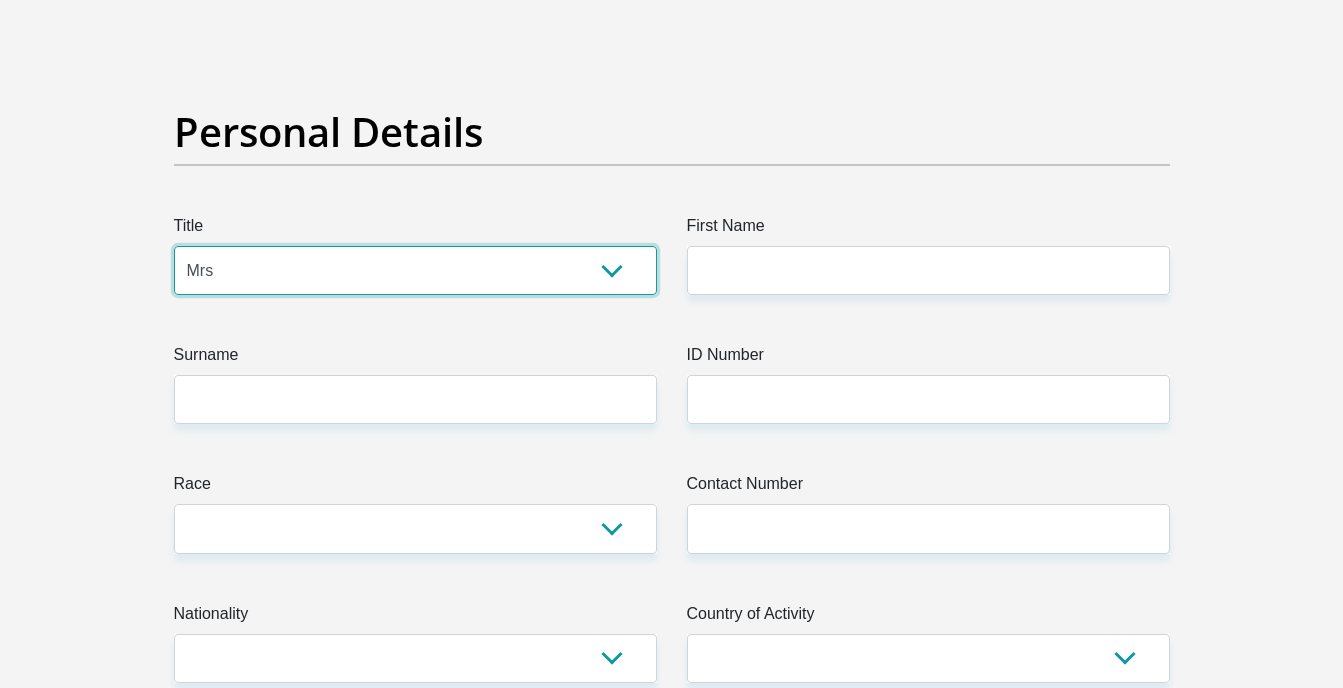 click on "Mr
Ms
Mrs
Dr
Other" at bounding box center (415, 270) 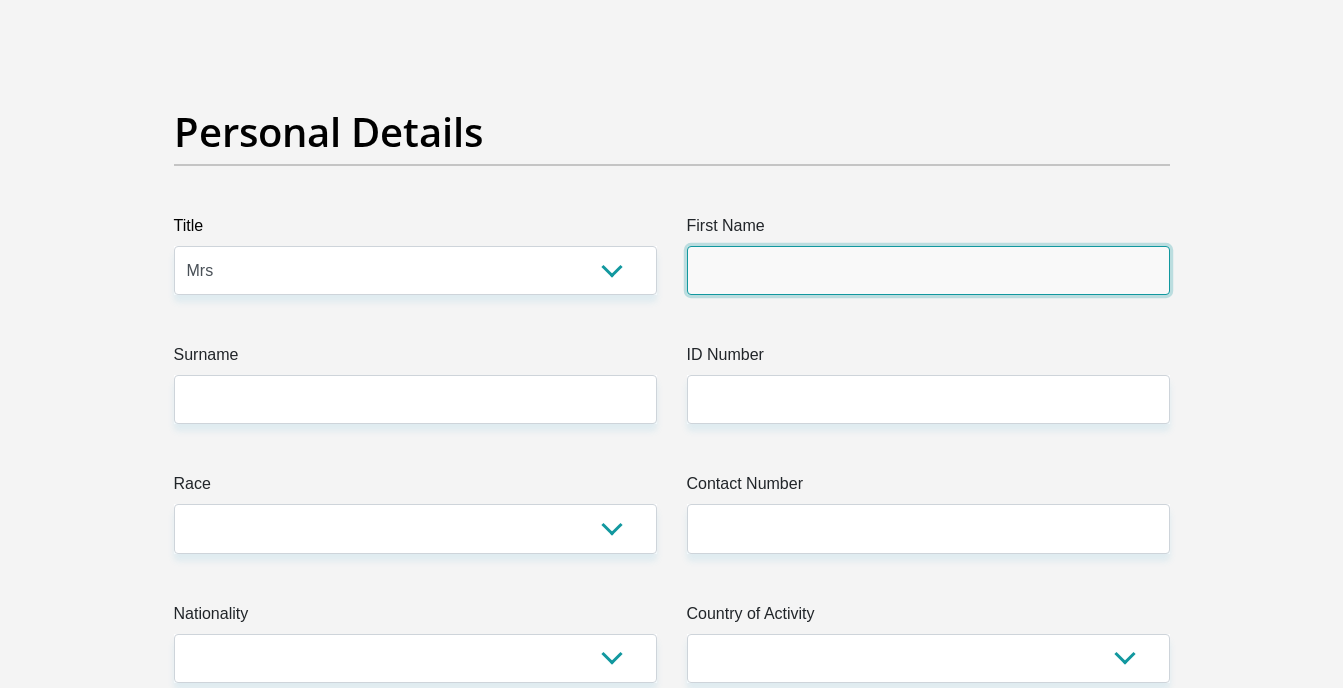 click on "First Name" at bounding box center [928, 270] 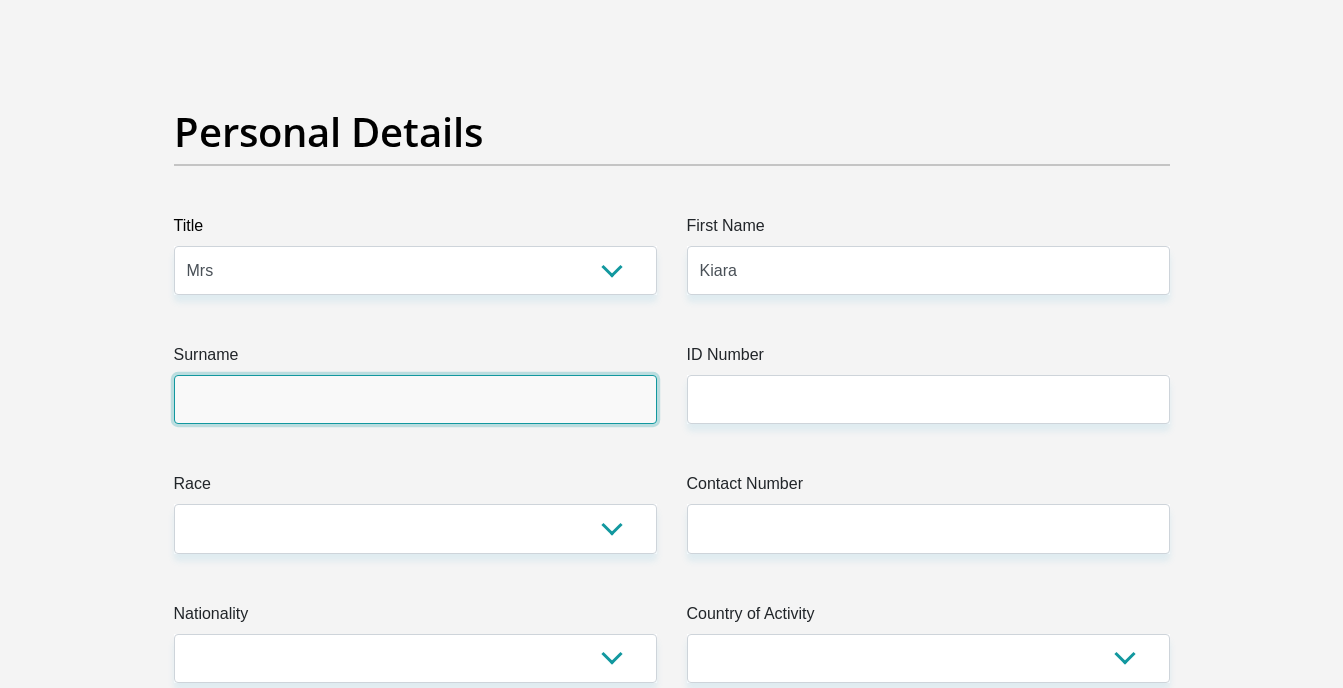 type on "VanDerWesthuizen" 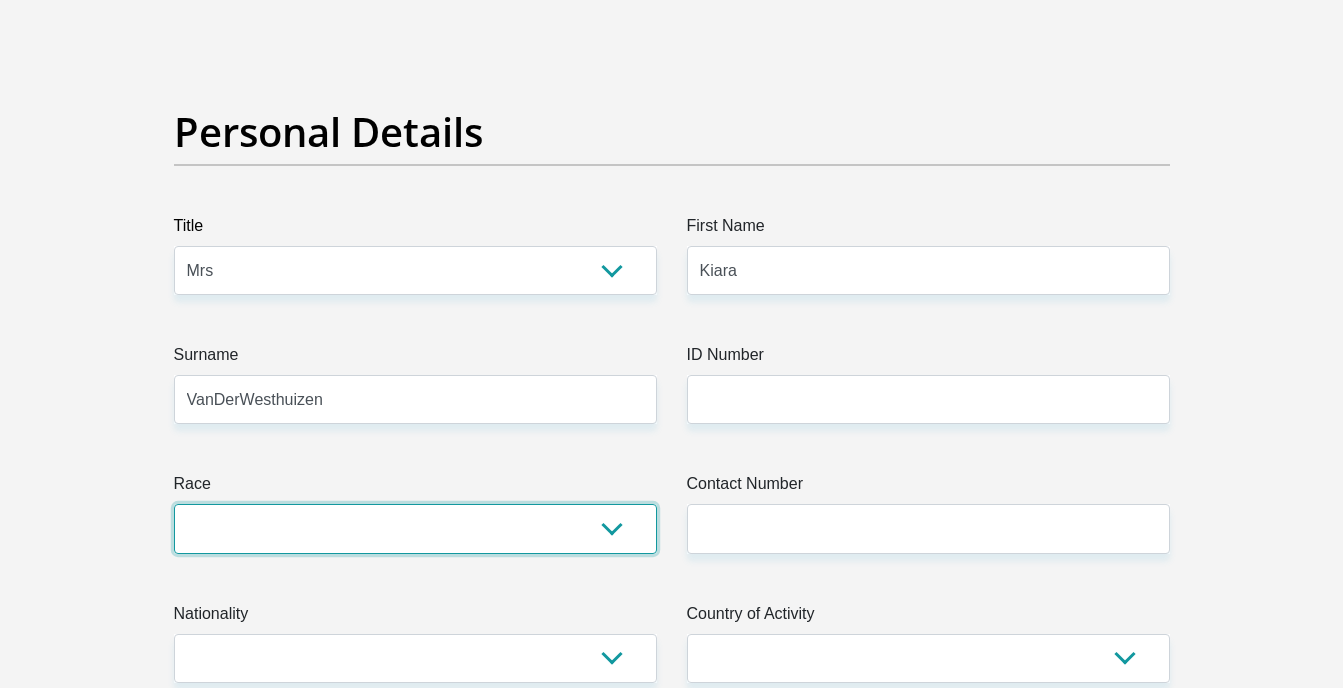 select on "4" 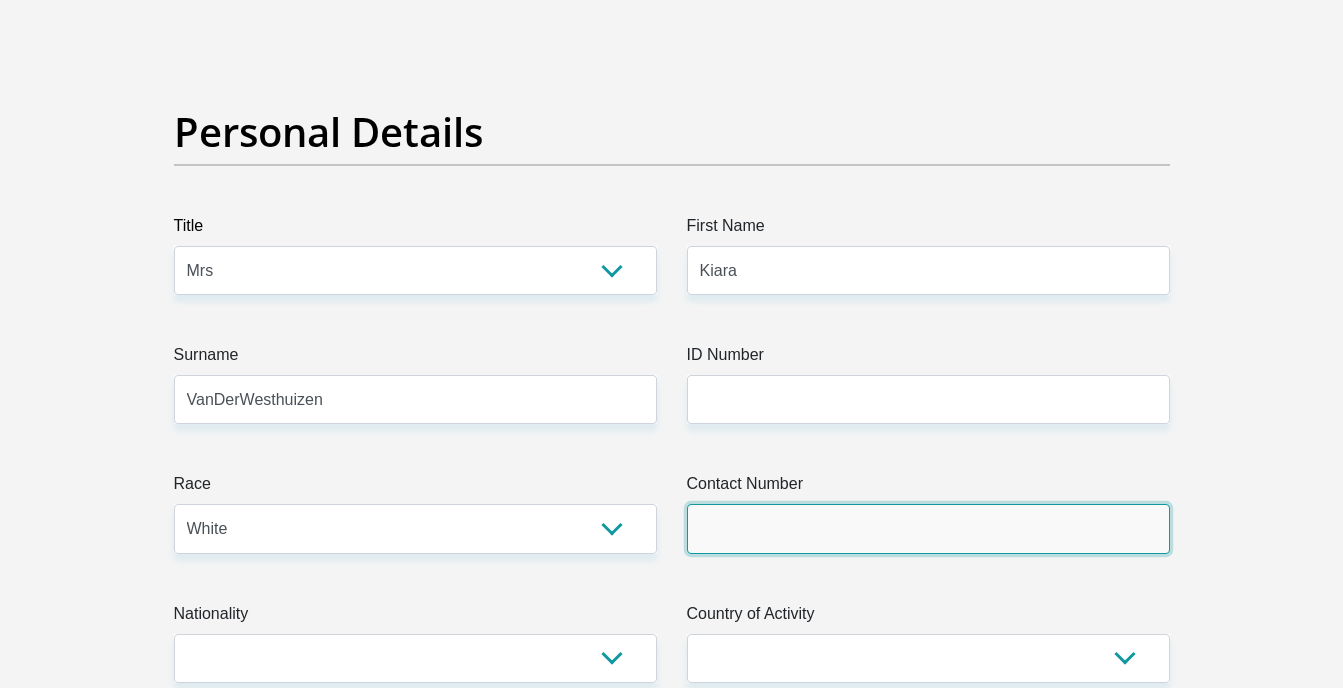 type on "0839293688" 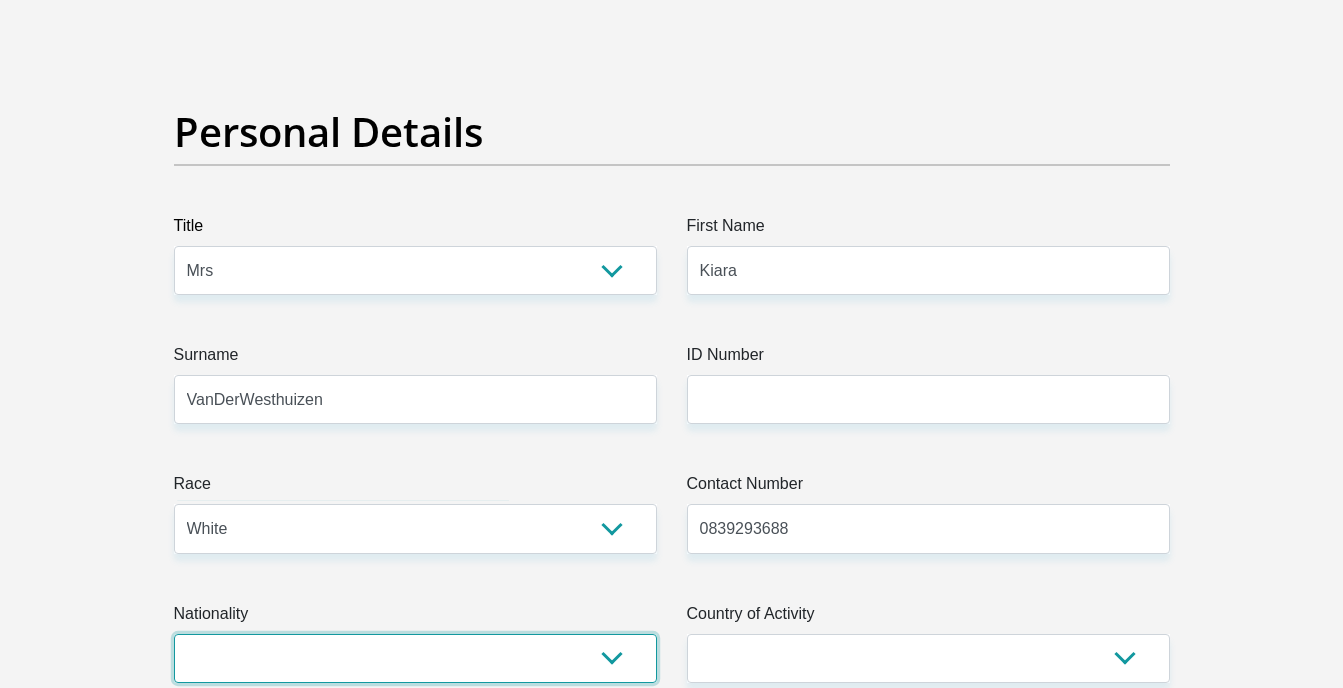 select on "ZAF" 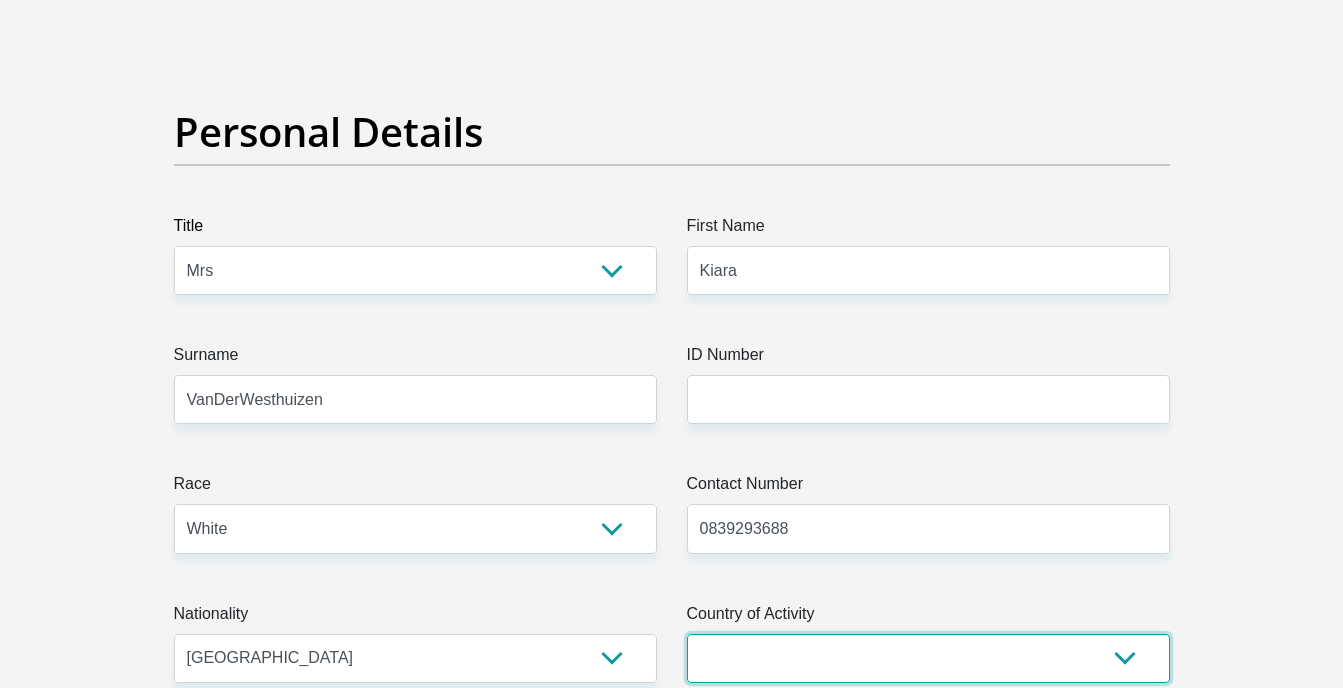 select on "ZAF" 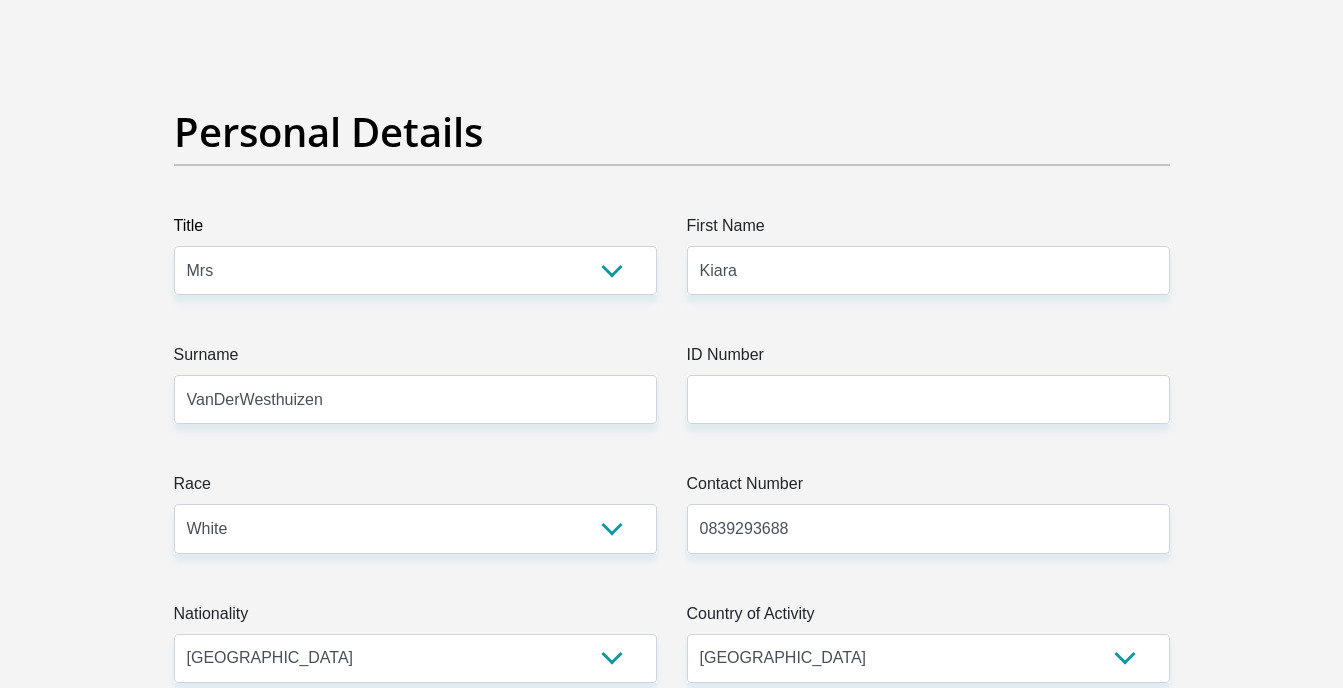 type on "130 4th Ave Belmont Park" 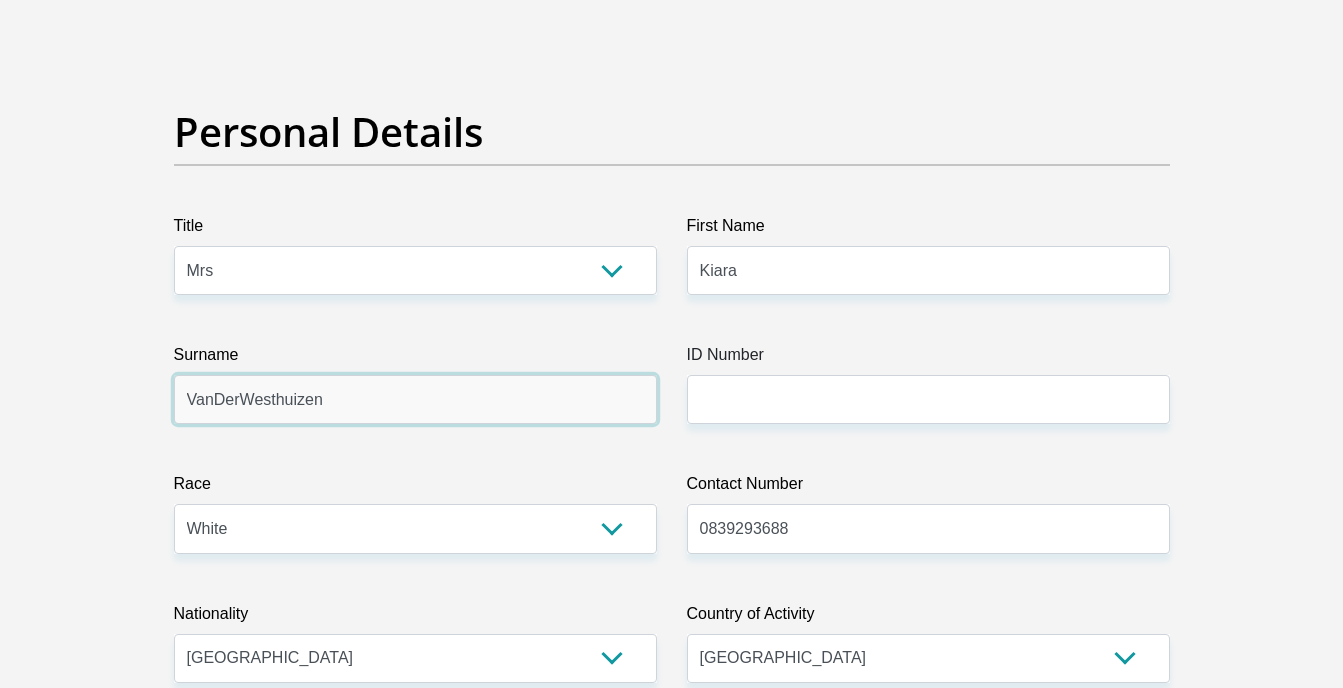 click on "VanDerWesthuizen" at bounding box center [415, 399] 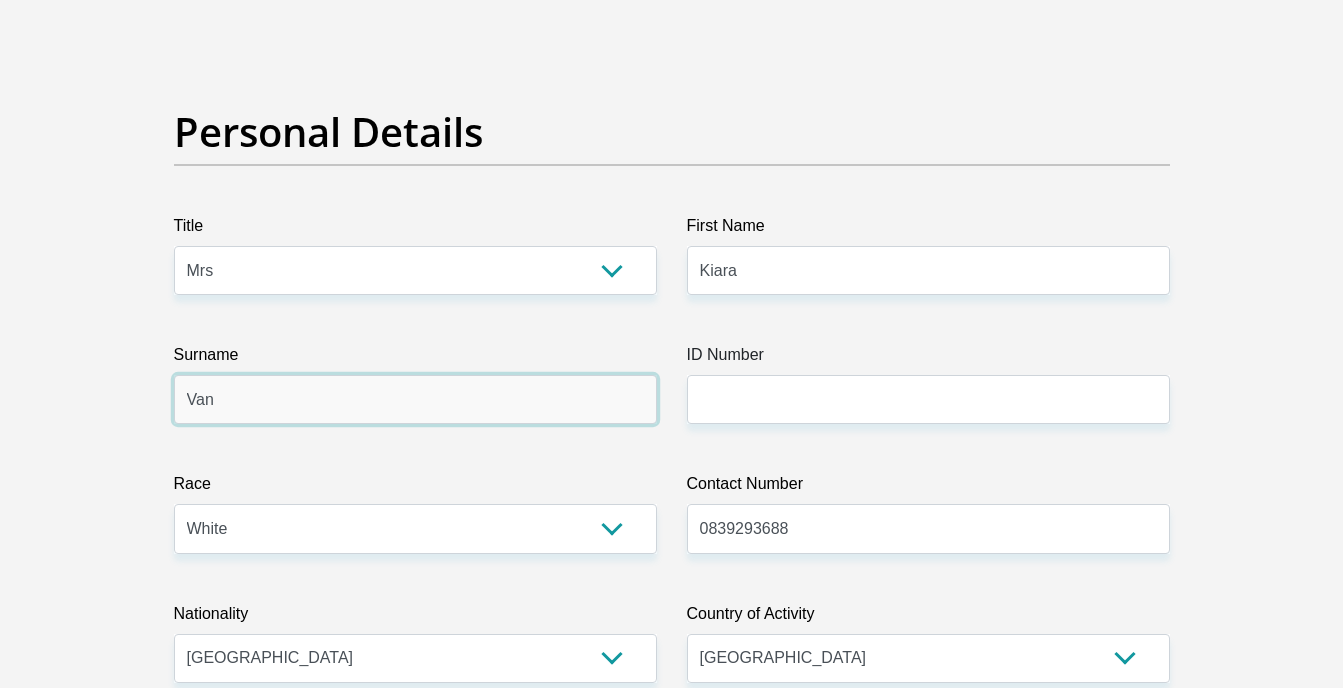 type on "VanDerWesthuizen" 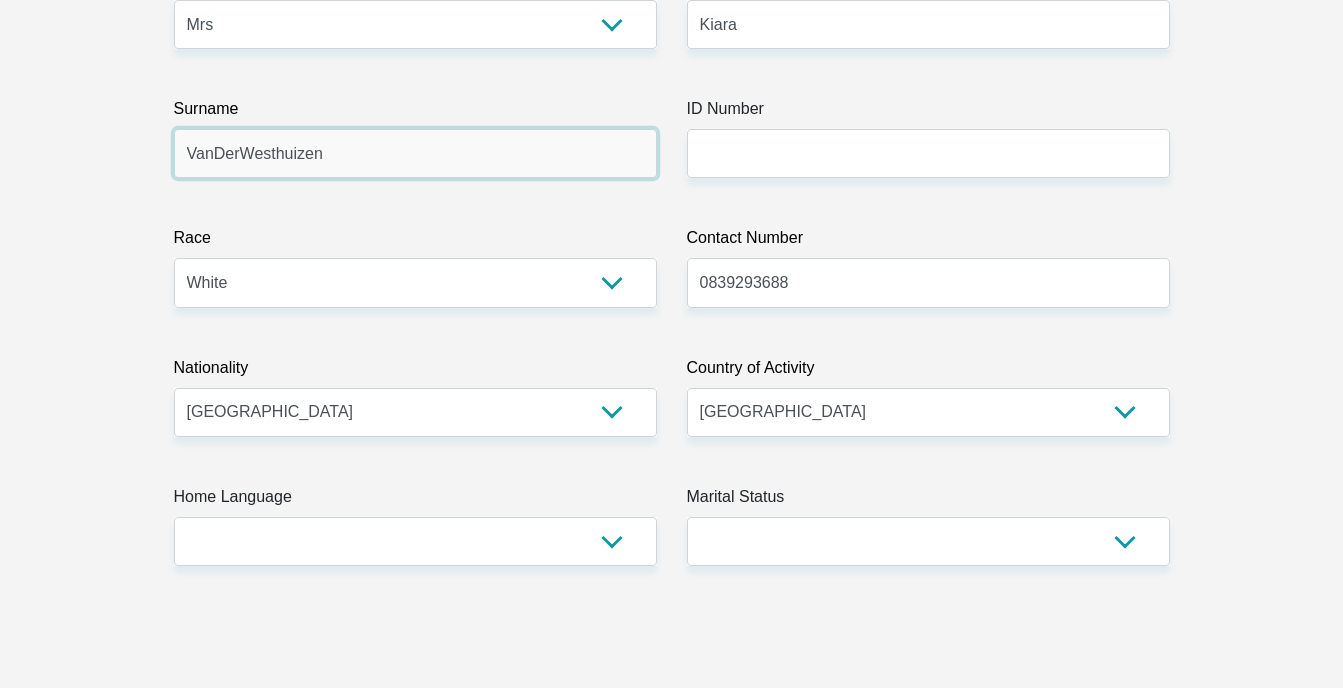 scroll, scrollTop: 400, scrollLeft: 0, axis: vertical 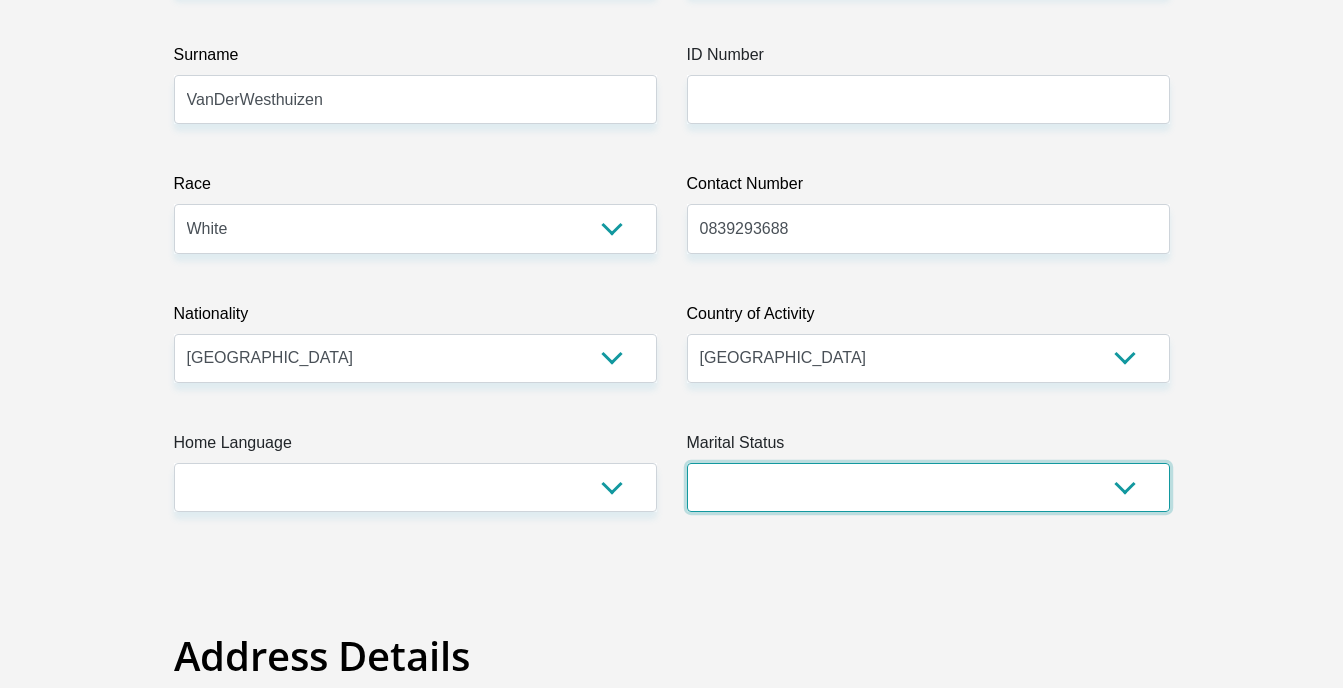 click on "Married ANC
Single
Divorced
Widowed
Married COP or Customary Law" at bounding box center [928, 487] 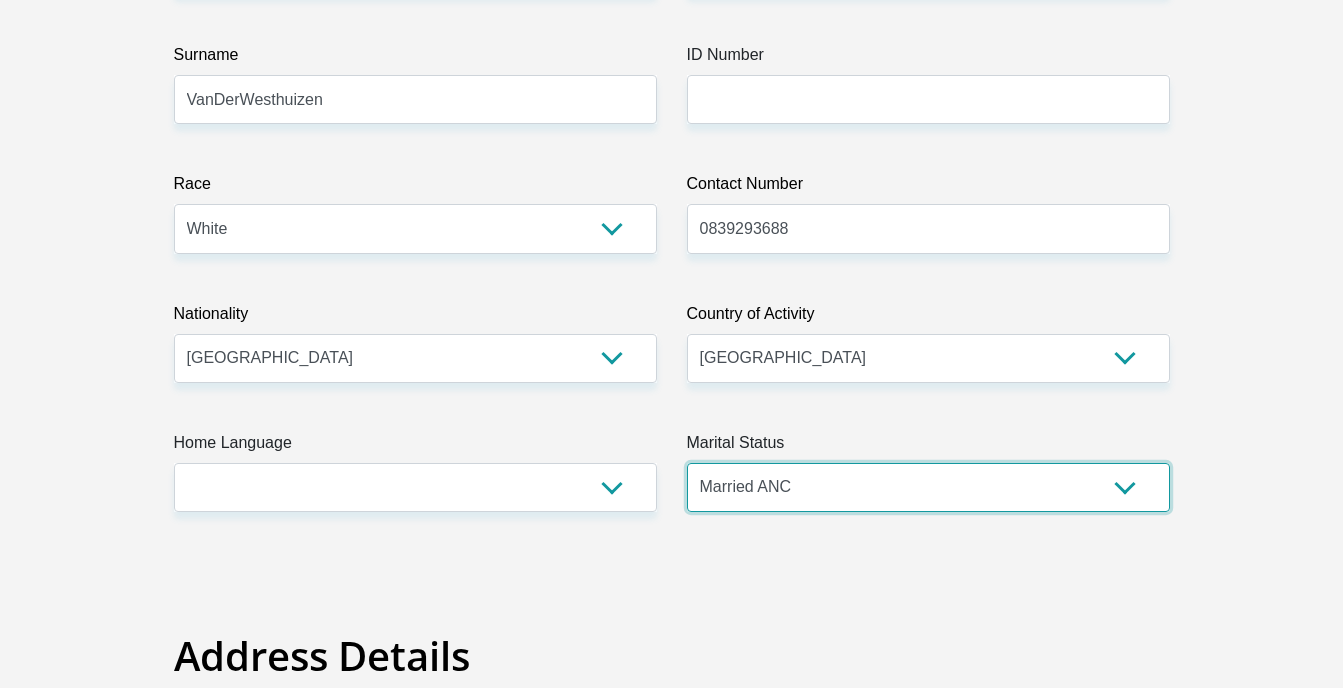 click on "Married ANC
Single
Divorced
Widowed
Married COP or Customary Law" at bounding box center (928, 487) 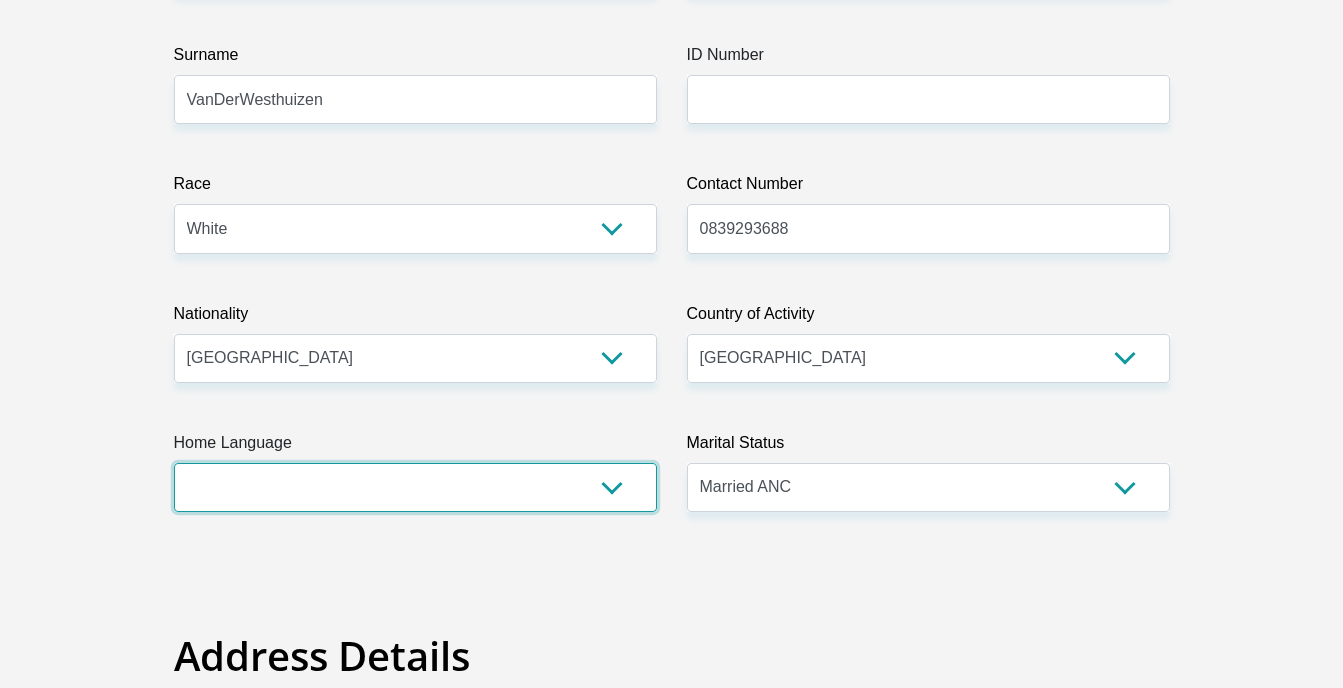 click on "Afrikaans
English
Sepedi
South Ndebele
Southern Sotho
Swati
Tsonga
Tswana
Venda
Xhosa
Zulu
Other" at bounding box center [415, 487] 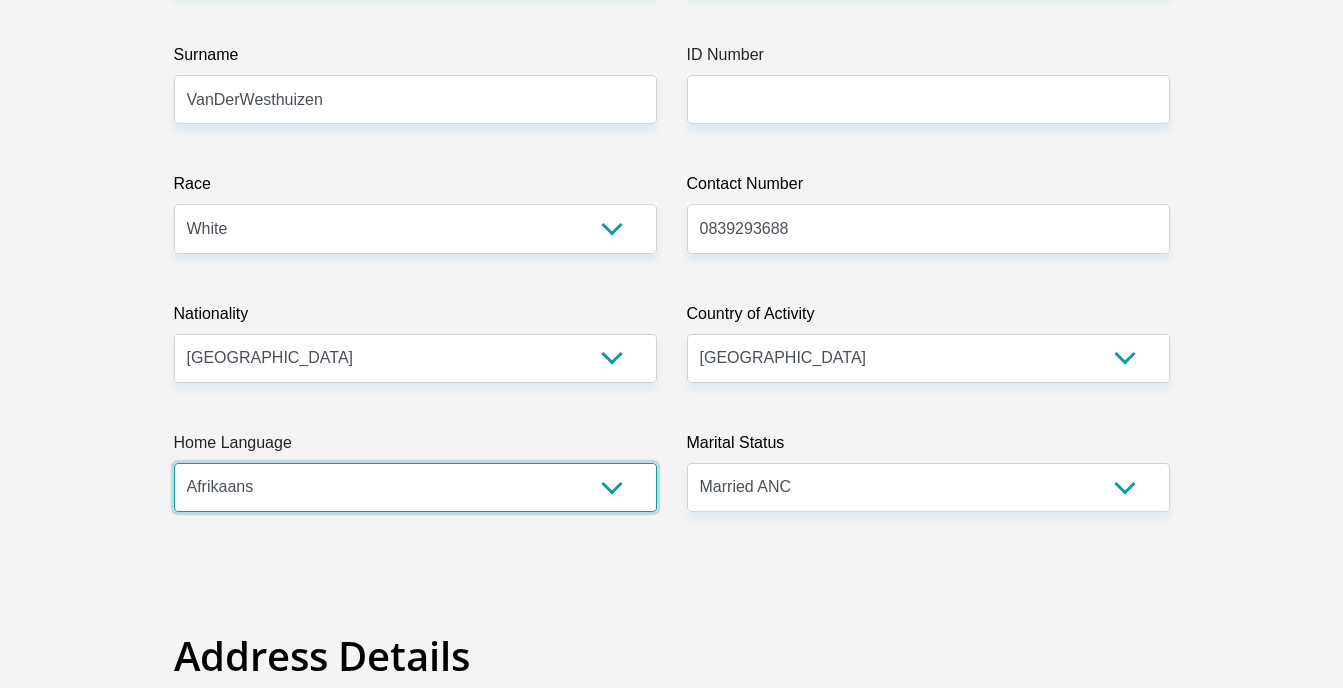 click on "Afrikaans
English
Sepedi
South Ndebele
Southern Sotho
Swati
Tsonga
Tswana
Venda
Xhosa
Zulu
Other" at bounding box center [415, 487] 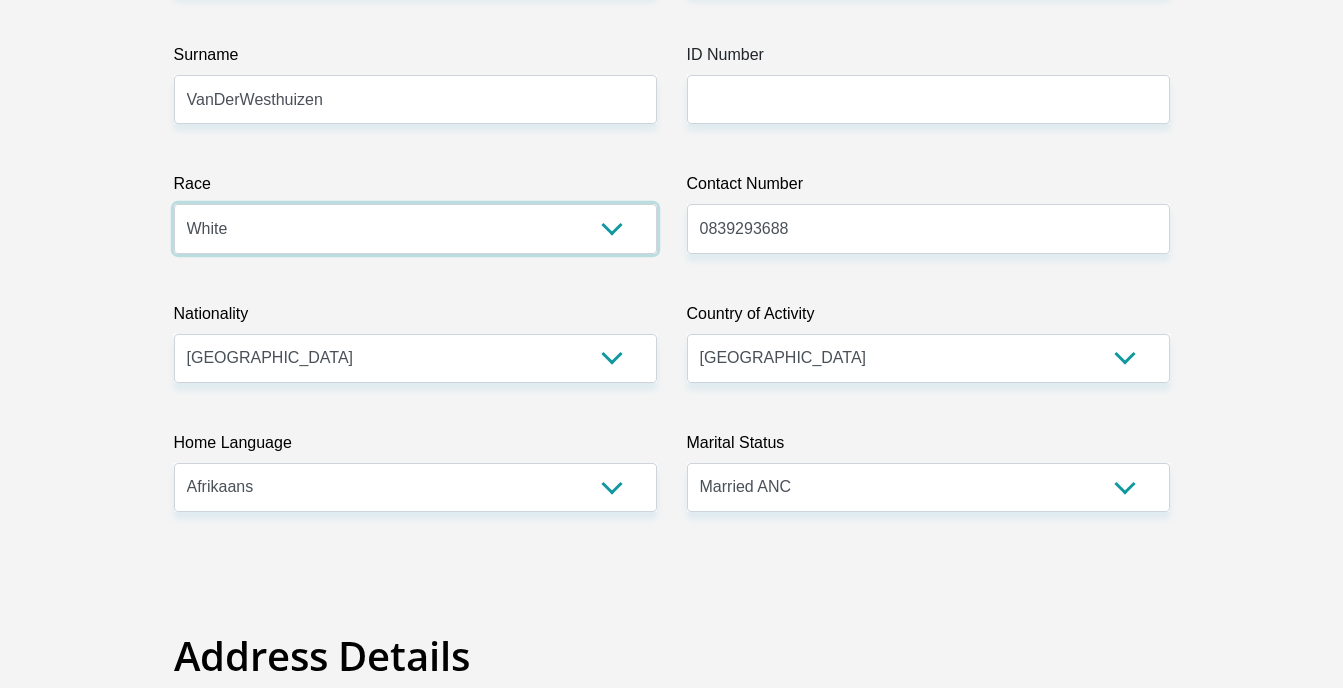 click on "Black
Coloured
Indian
White
Other" at bounding box center [415, 228] 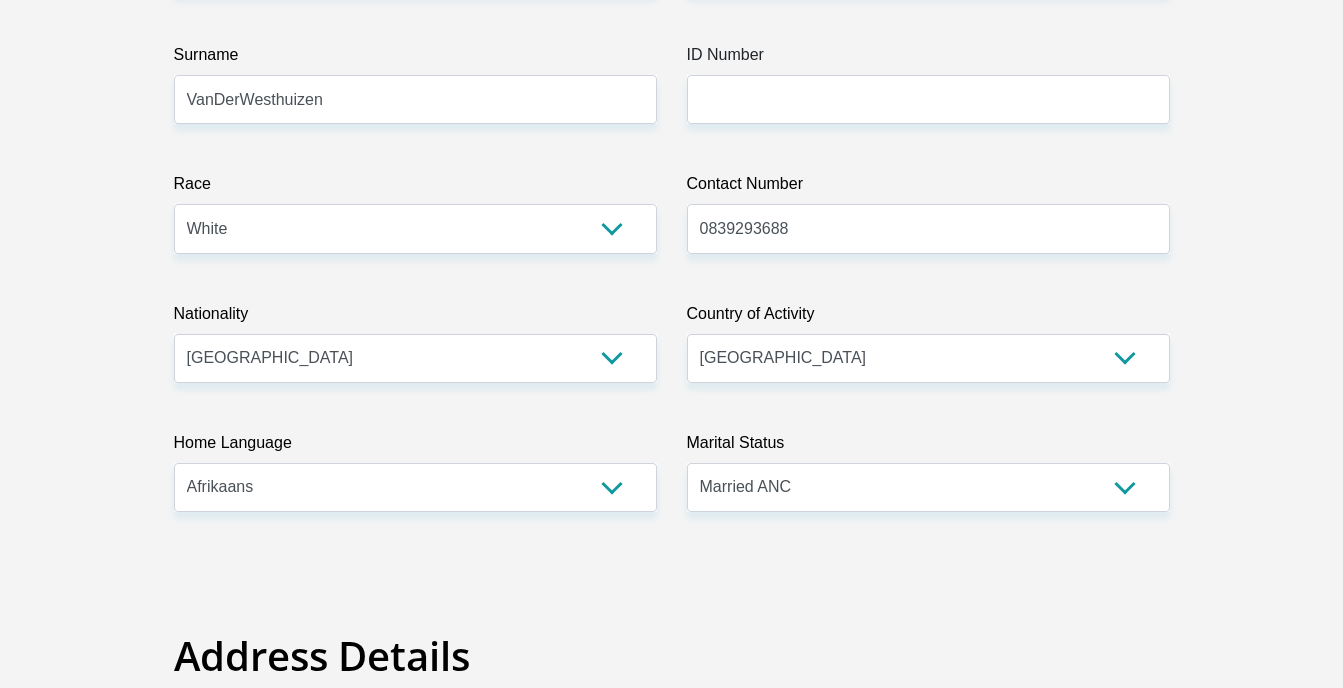 click on "Personal Details
Title
Mr
Ms
Mrs
Dr
Other
First Name
Kiara
Surname
VanDerWesthuizen
ID Number
Please input valid ID number
Race
Black
Coloured
Indian
White
Other
Contact Number
0839293688
Please input valid contact number
Nationality  Angola" at bounding box center (672, 3173) 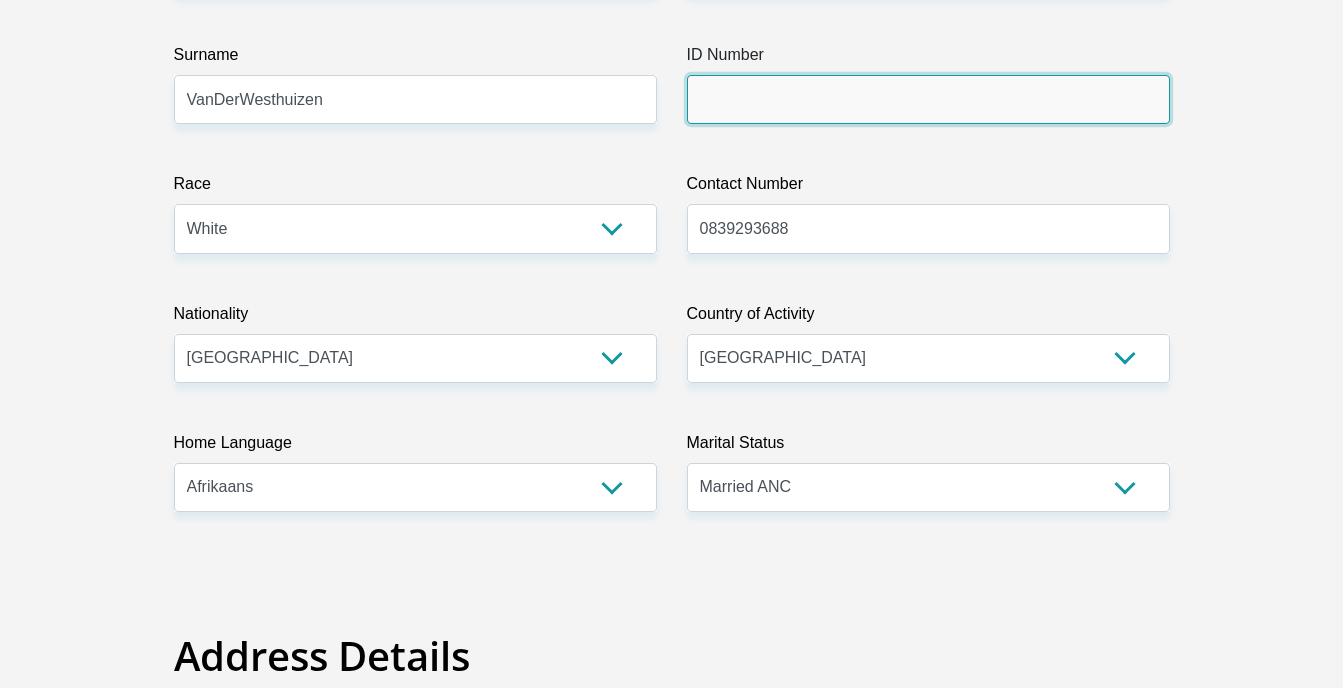 click on "ID Number" at bounding box center (928, 99) 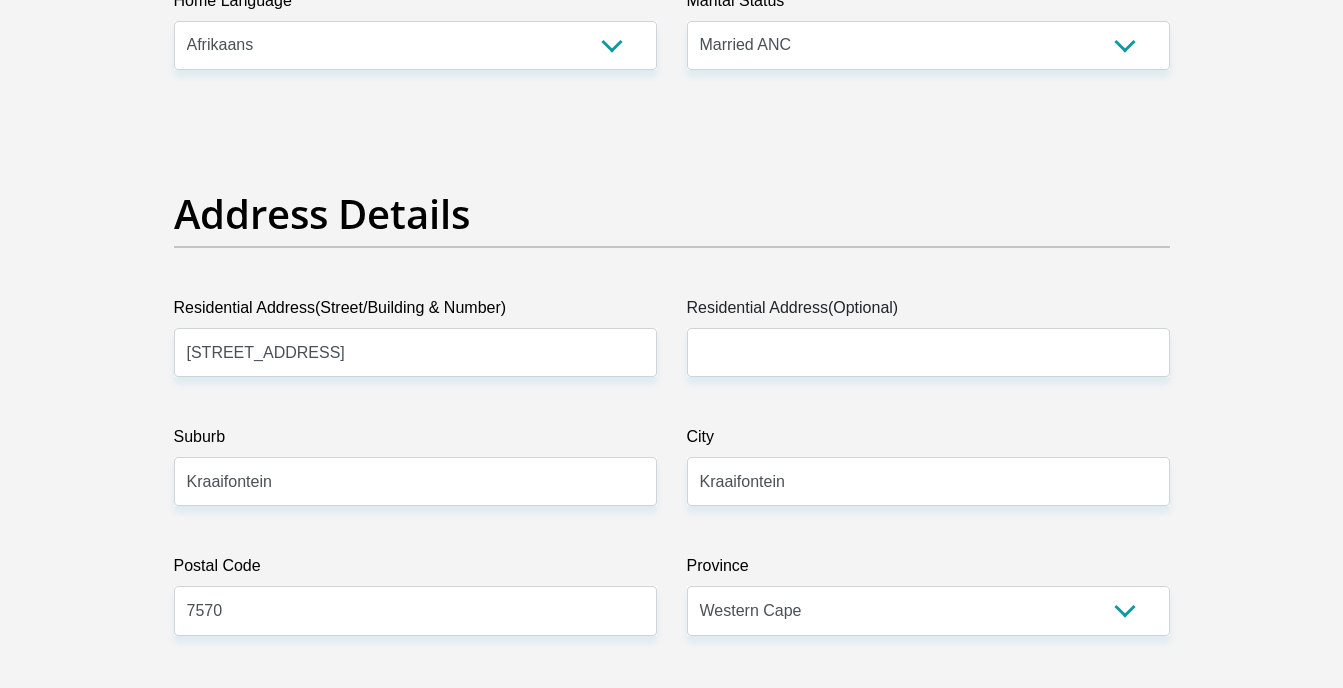 scroll, scrollTop: 900, scrollLeft: 0, axis: vertical 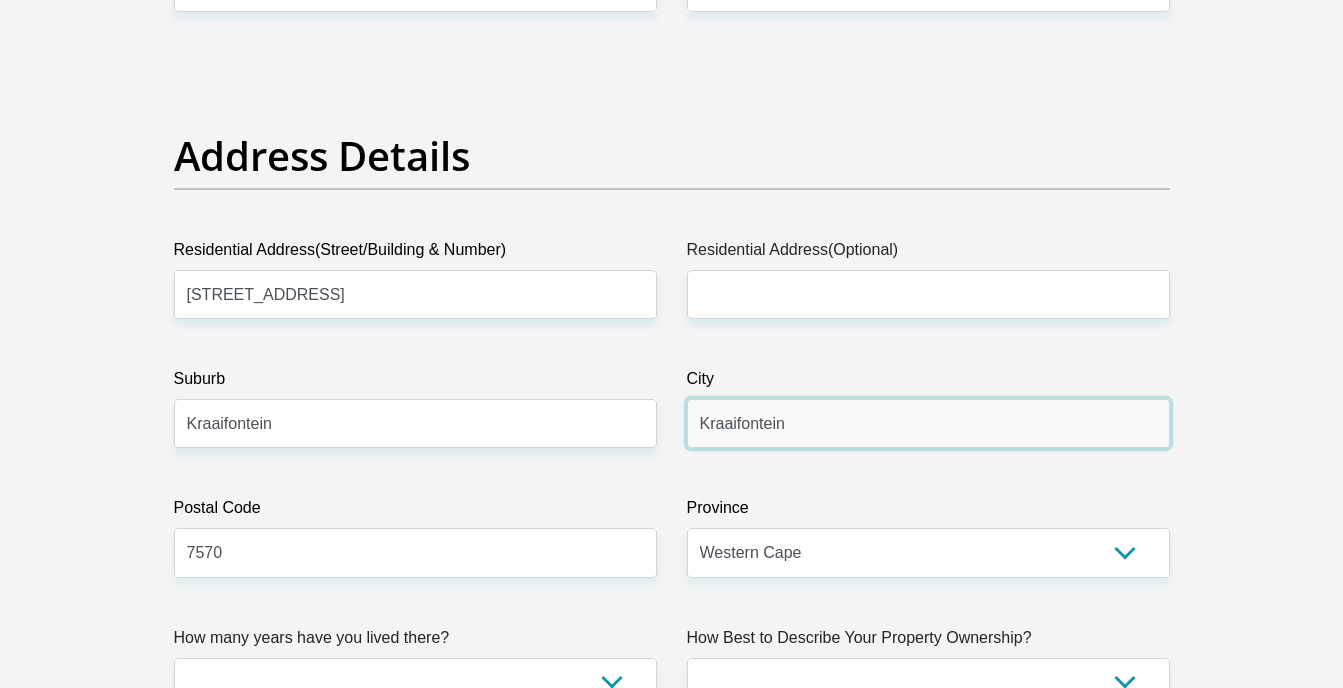 drag, startPoint x: 810, startPoint y: 420, endPoint x: 682, endPoint y: 423, distance: 128.03516 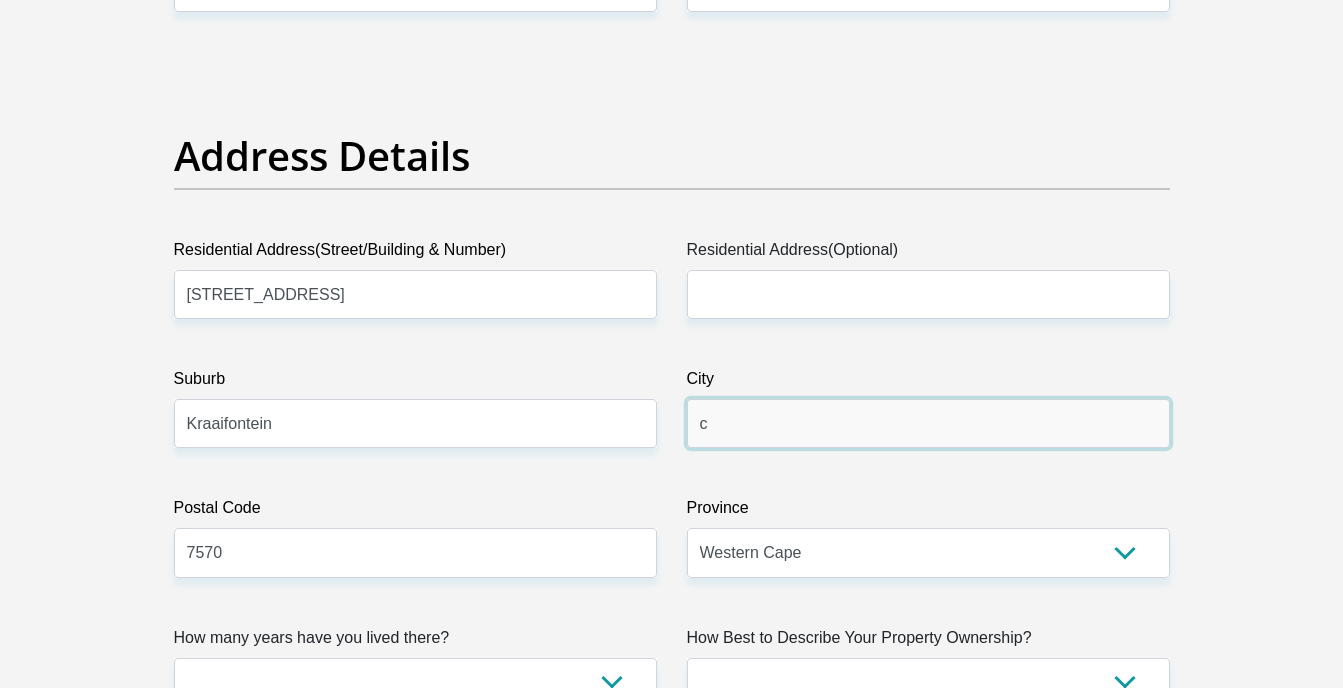type on "City of Cape Town" 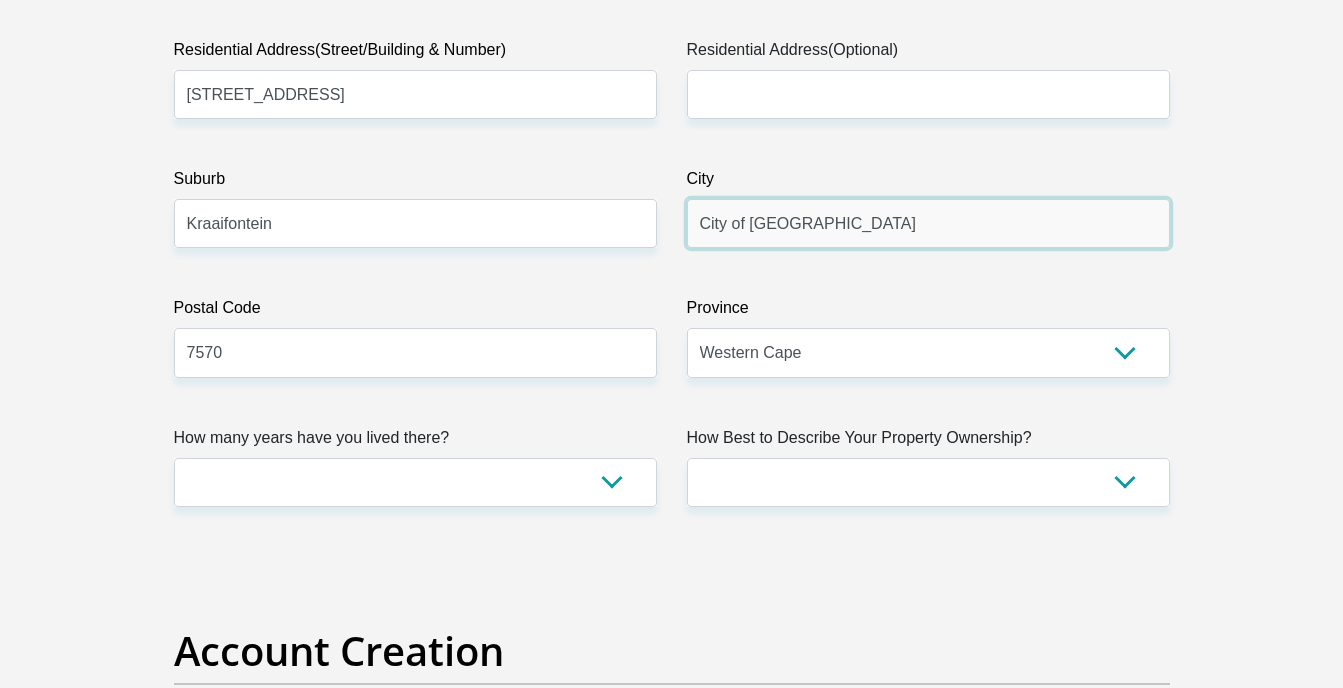 scroll, scrollTop: 1200, scrollLeft: 0, axis: vertical 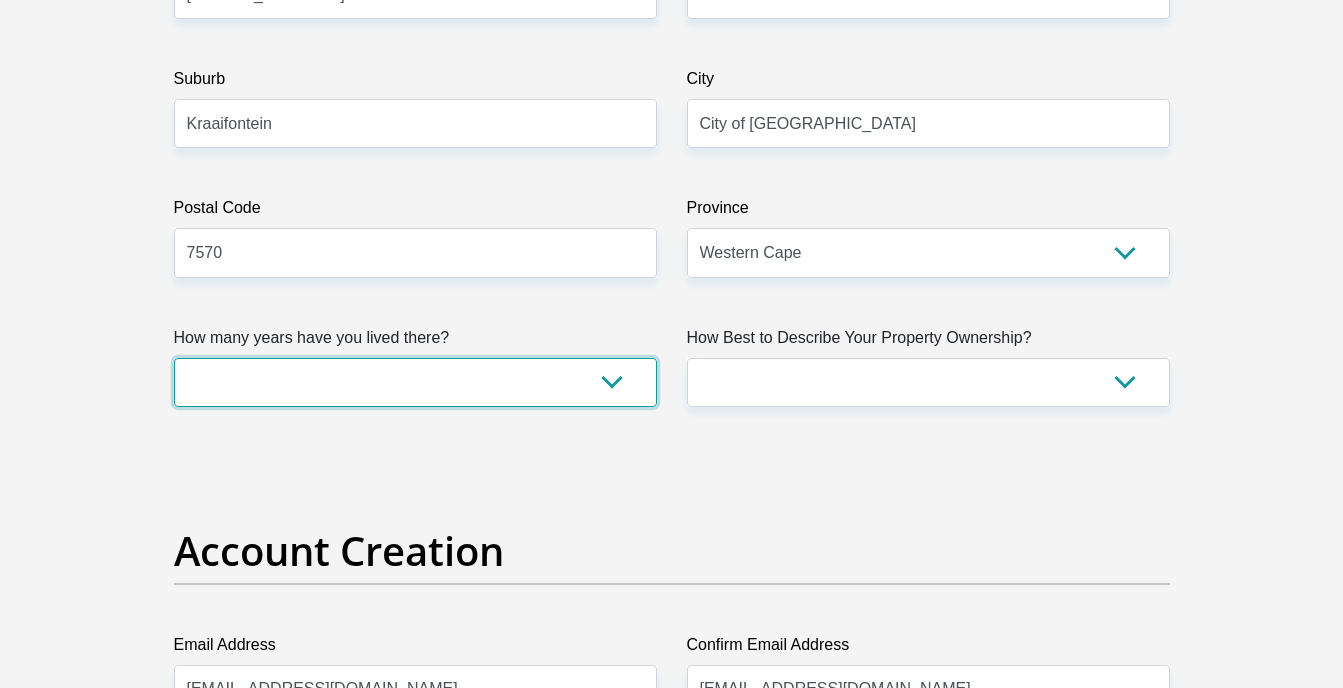 click on "less than 1 year
1-3 years
3-5 years
5+ years" at bounding box center (415, 382) 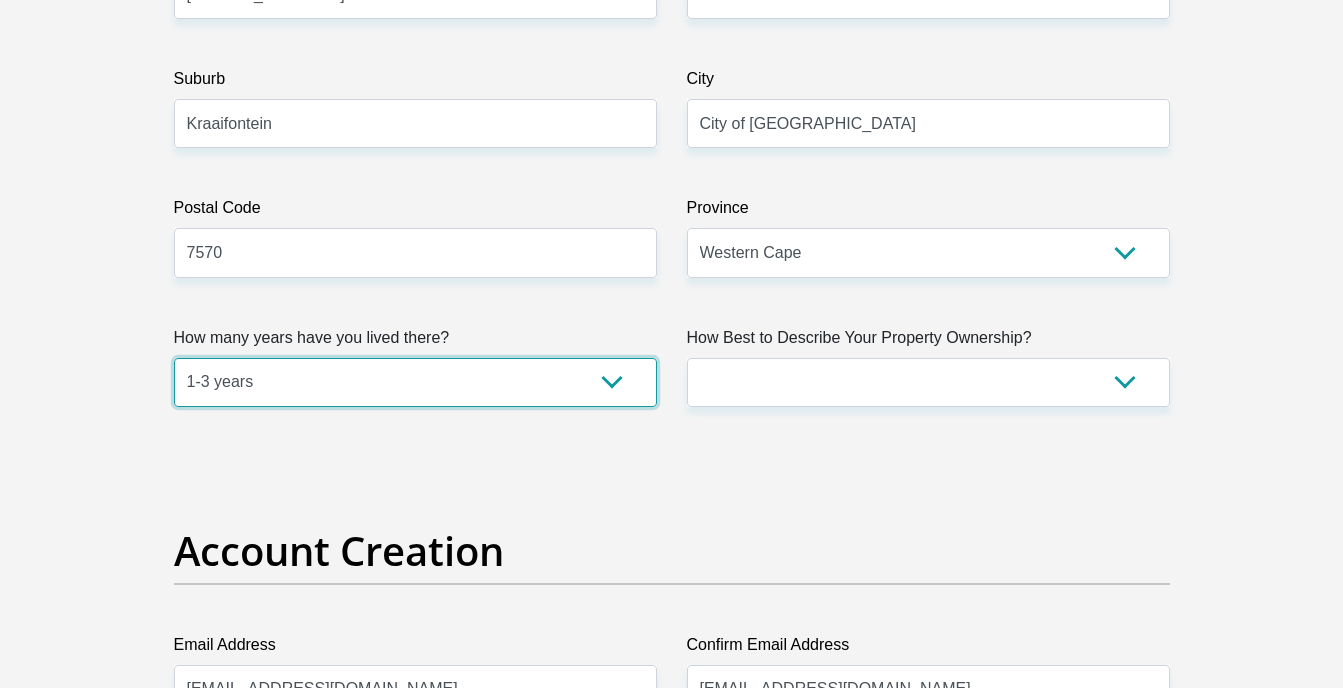 click on "less than 1 year
1-3 years
3-5 years
5+ years" at bounding box center (415, 382) 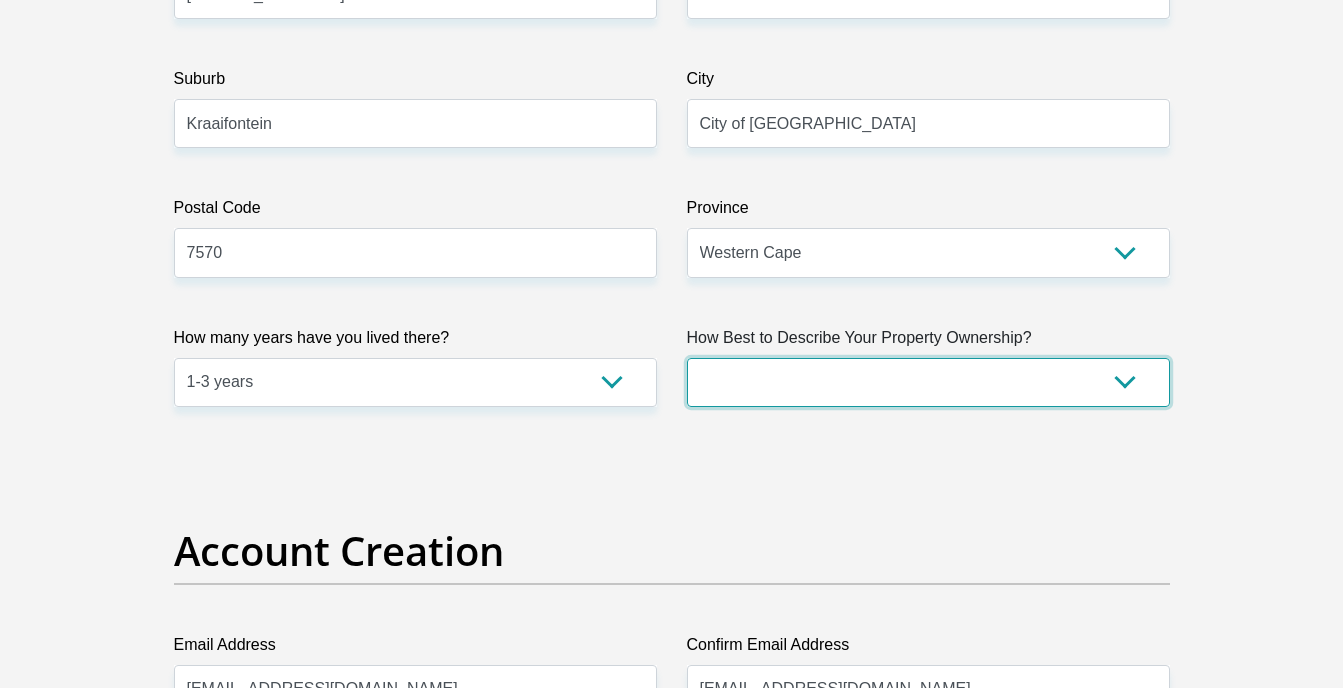 click on "Owned
Rented
Family Owned
Company Dwelling" at bounding box center [928, 382] 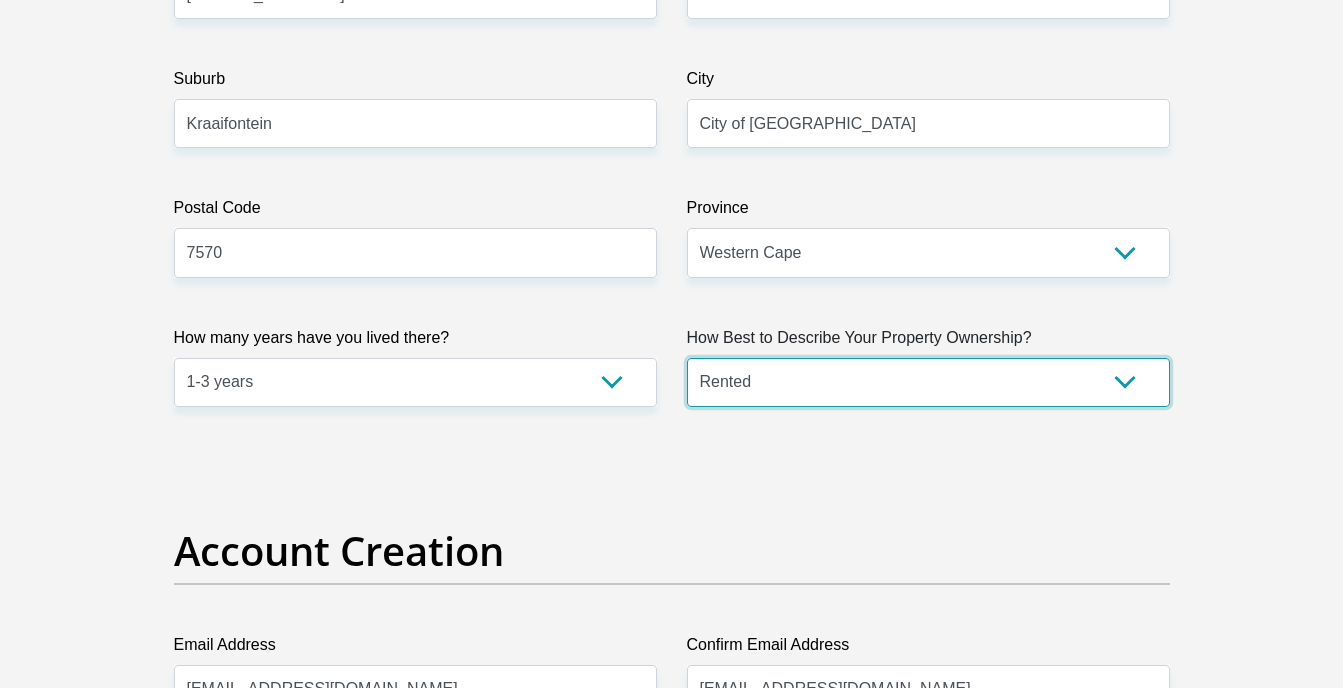 click on "Owned
Rented
Family Owned
Company Dwelling" at bounding box center (928, 382) 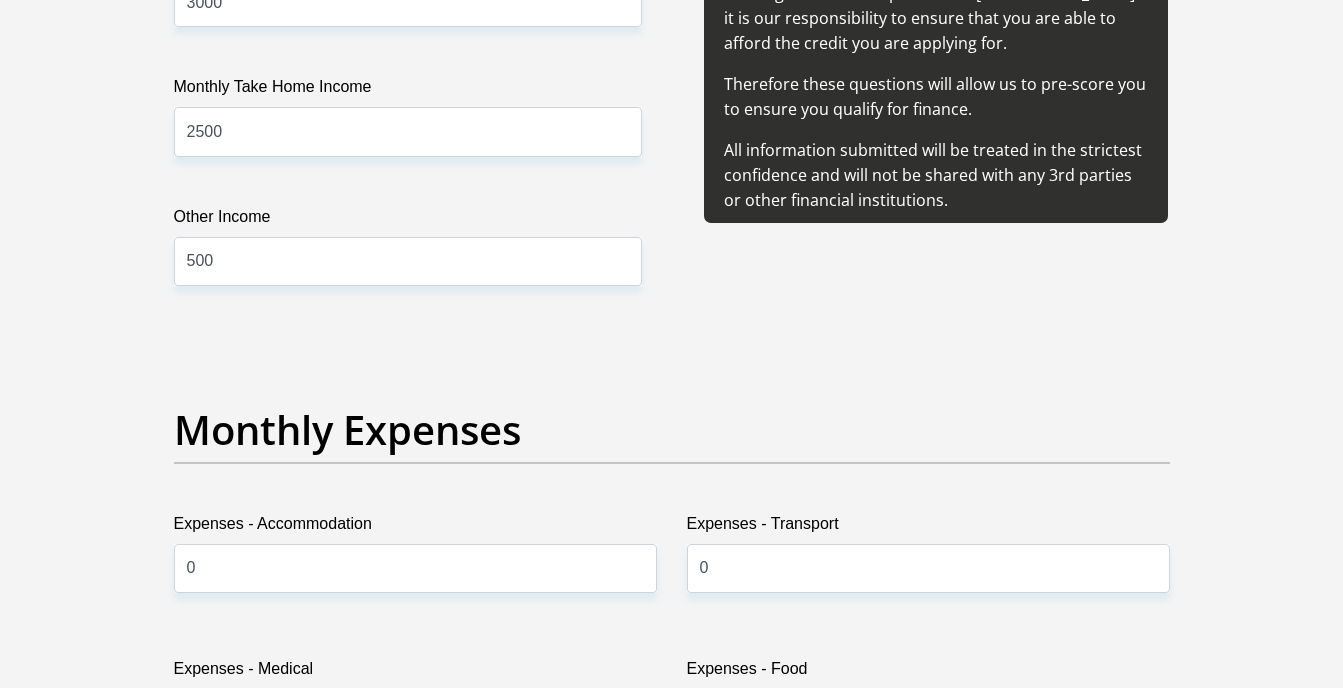 scroll, scrollTop: 2400, scrollLeft: 0, axis: vertical 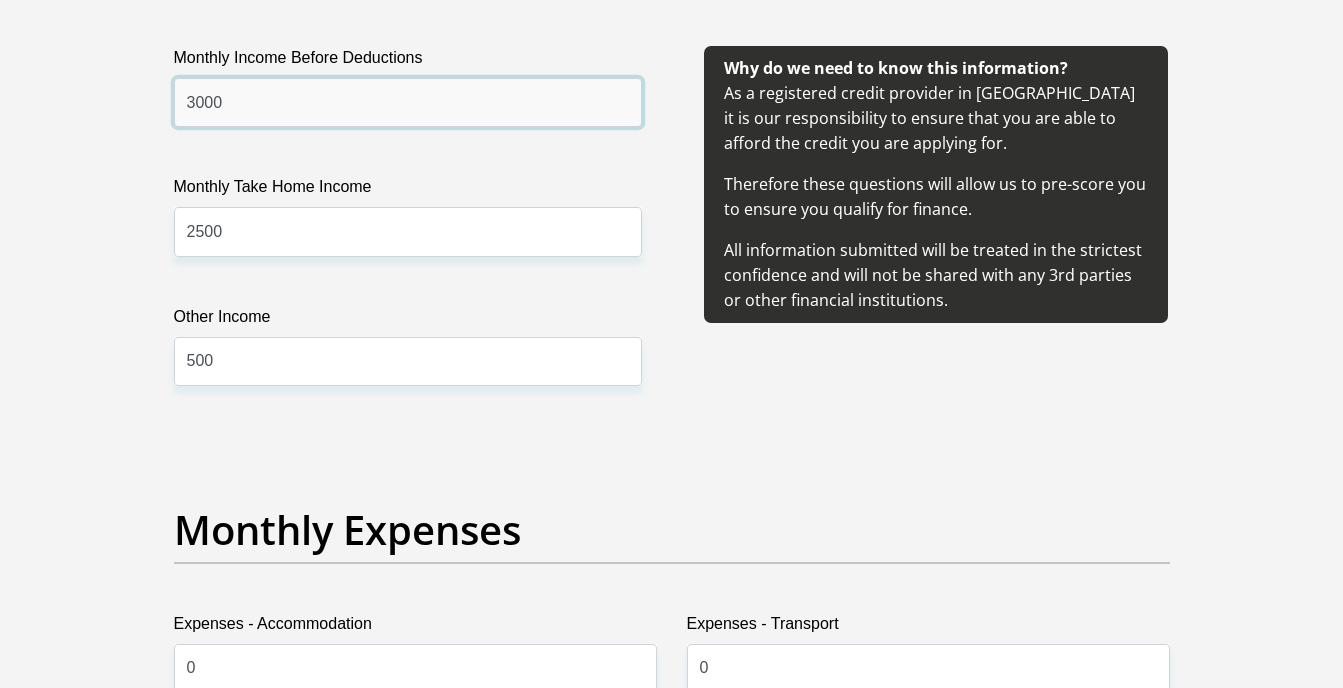click on "3000" at bounding box center (408, 102) 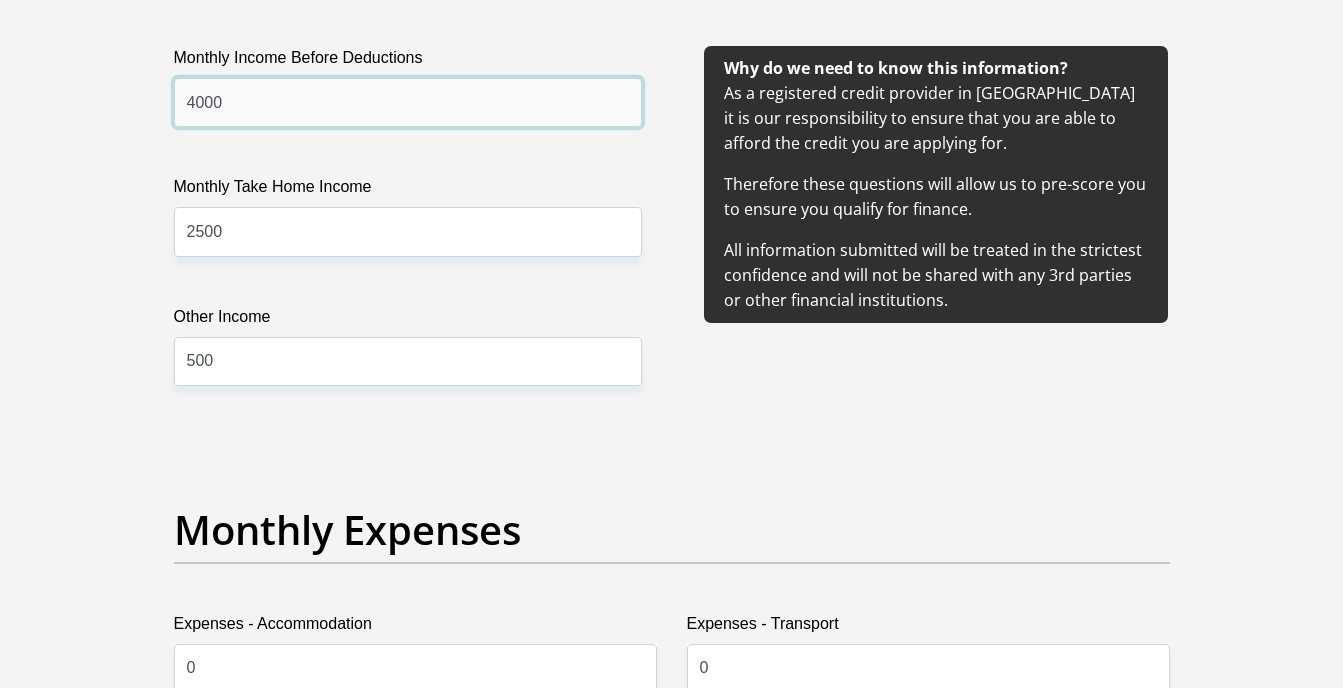 type on "4000" 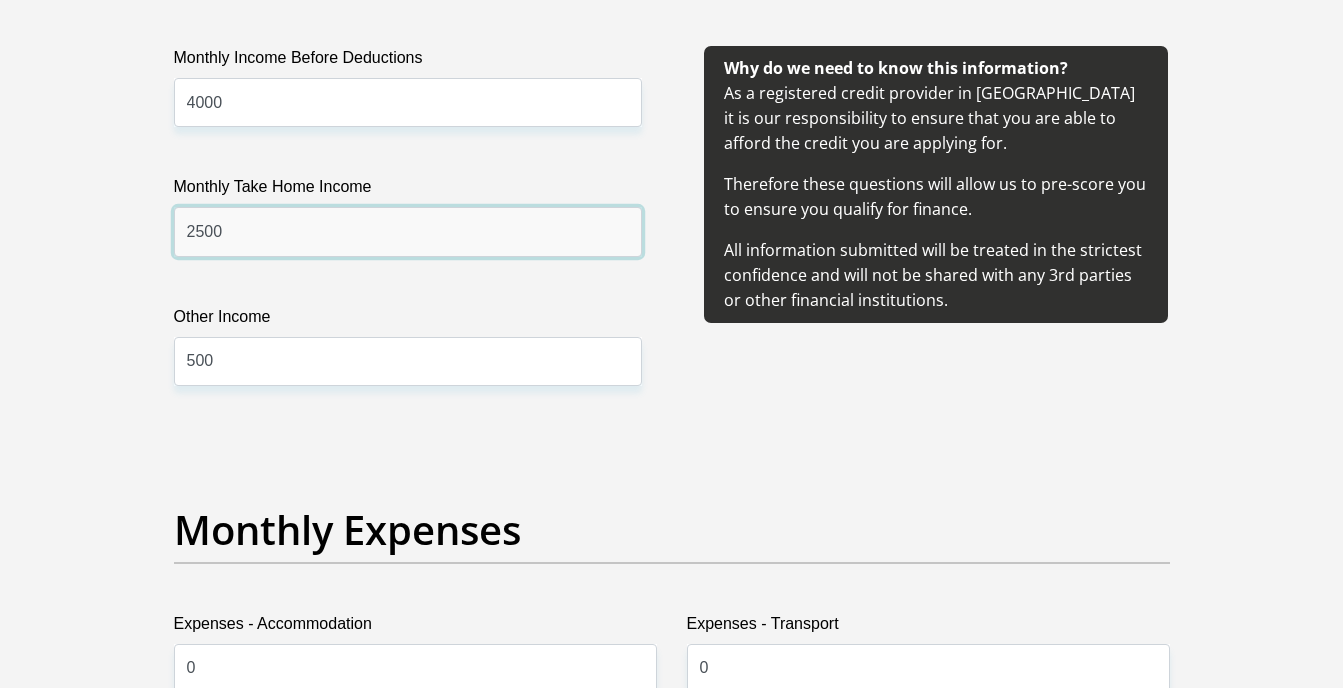 click on "2500" at bounding box center (408, 231) 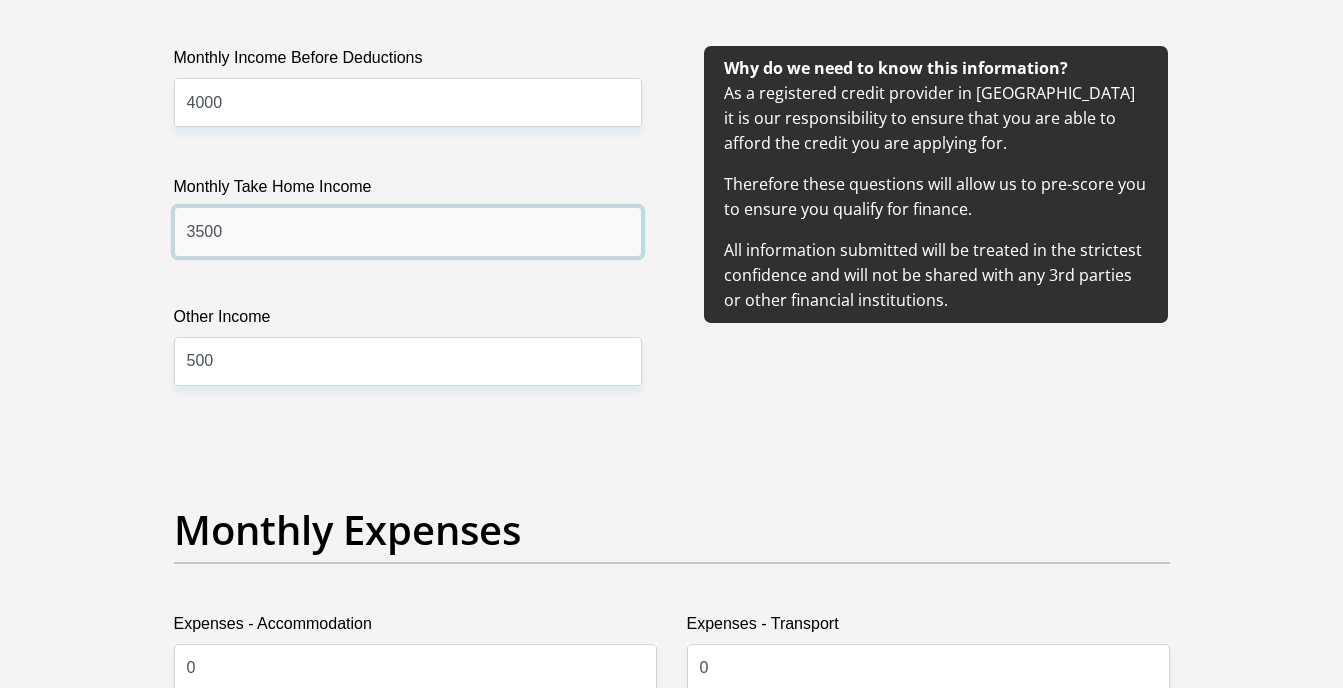 click on "3500" at bounding box center (408, 231) 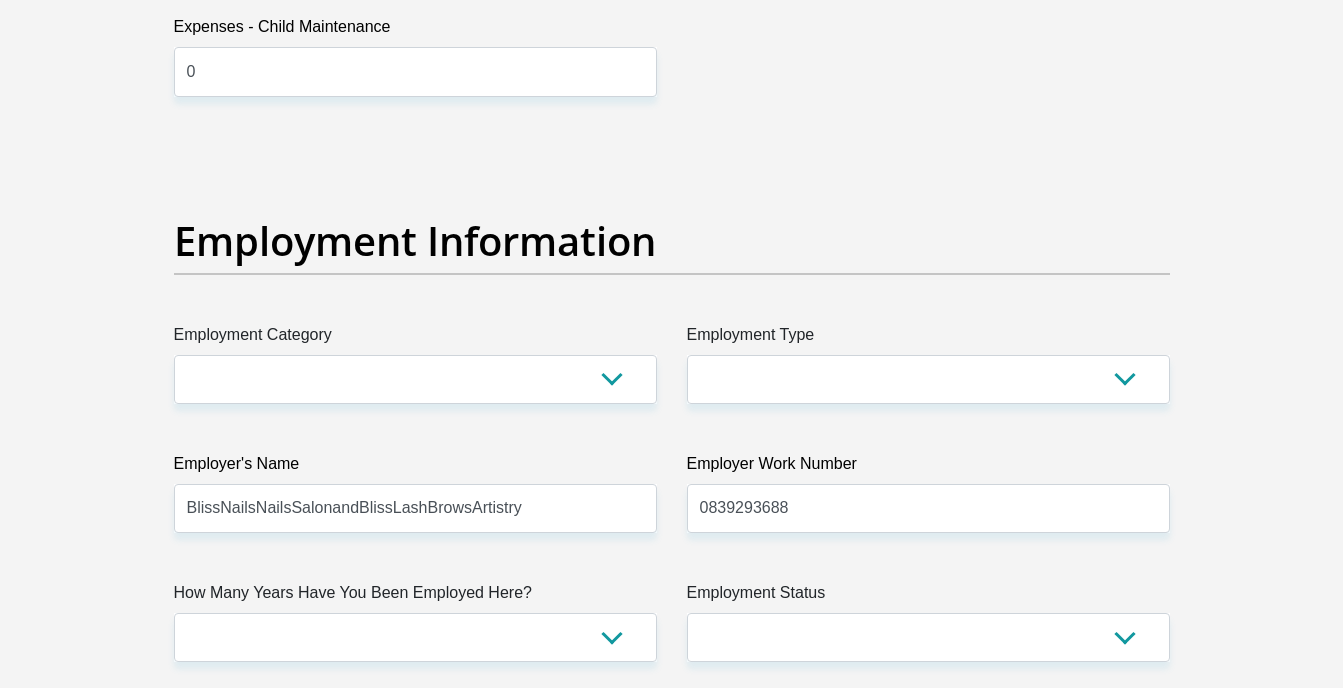 scroll, scrollTop: 3500, scrollLeft: 0, axis: vertical 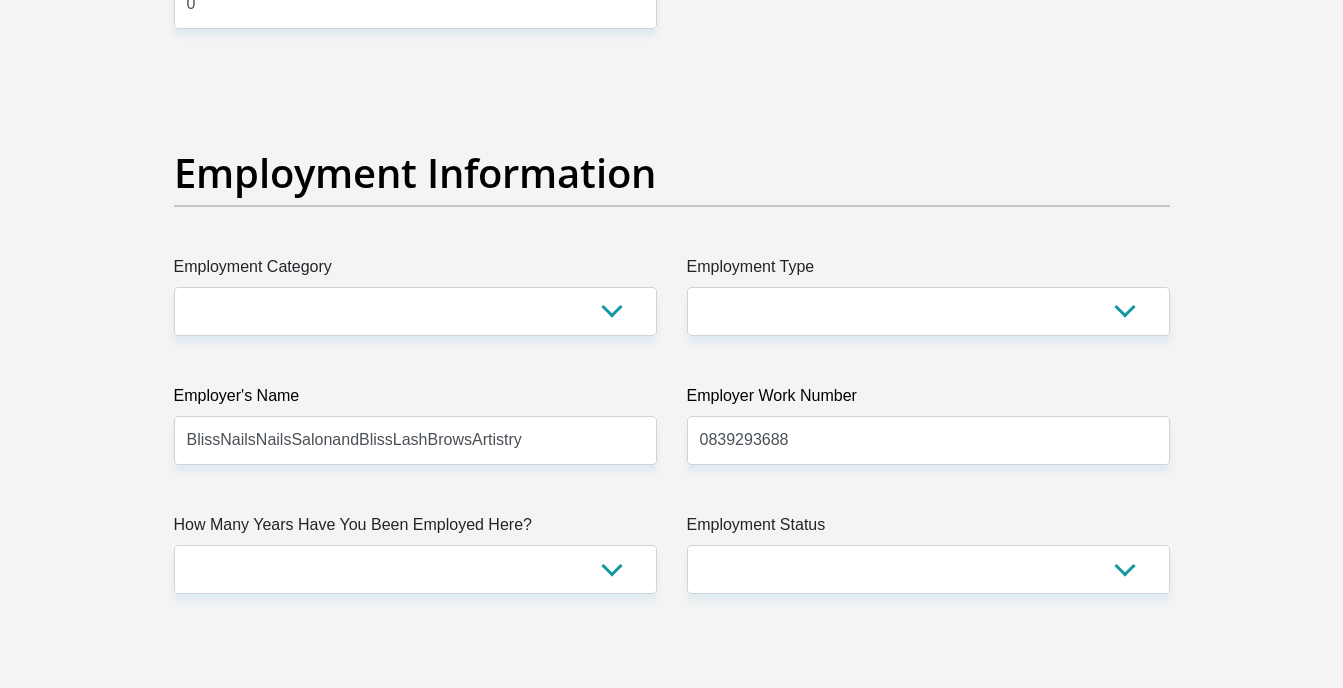 type on "3000" 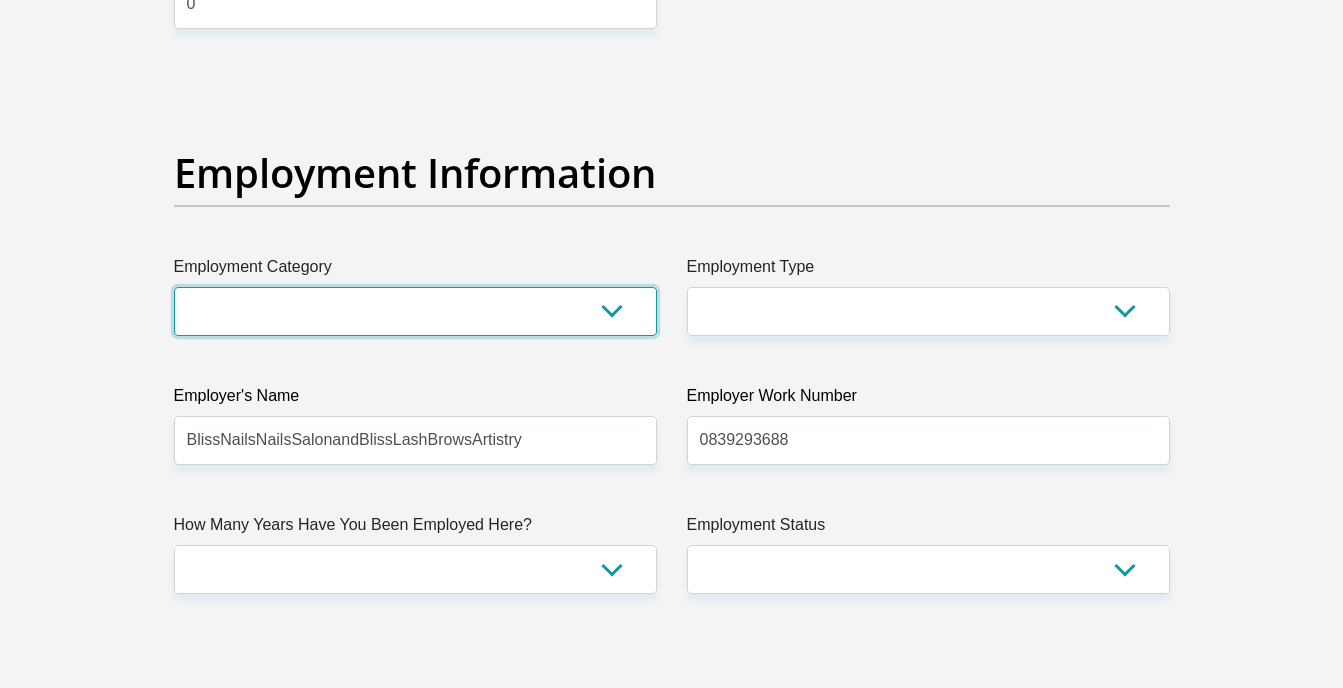 click on "AGRICULTURE
ALCOHOL & TOBACCO
CONSTRUCTION MATERIALS
METALLURGY
EQUIPMENT FOR RENEWABLE ENERGY
SPECIALIZED CONTRACTORS
CAR
GAMING (INCL. INTERNET
OTHER WHOLESALE
UNLICENSED PHARMACEUTICALS
CURRENCY EXCHANGE HOUSES
OTHER FINANCIAL INSTITUTIONS & INSURANCE
REAL ESTATE AGENTS
OIL & GAS
OTHER MATERIALS (E.G. IRON ORE)
PRECIOUS STONES & PRECIOUS METALS
POLITICAL ORGANIZATIONS
RELIGIOUS ORGANIZATIONS(NOT SECTS)
ACTI. HAVING BUSINESS DEAL WITH PUBLIC ADMINISTRATION
LAUNDROMATS" at bounding box center (415, 311) 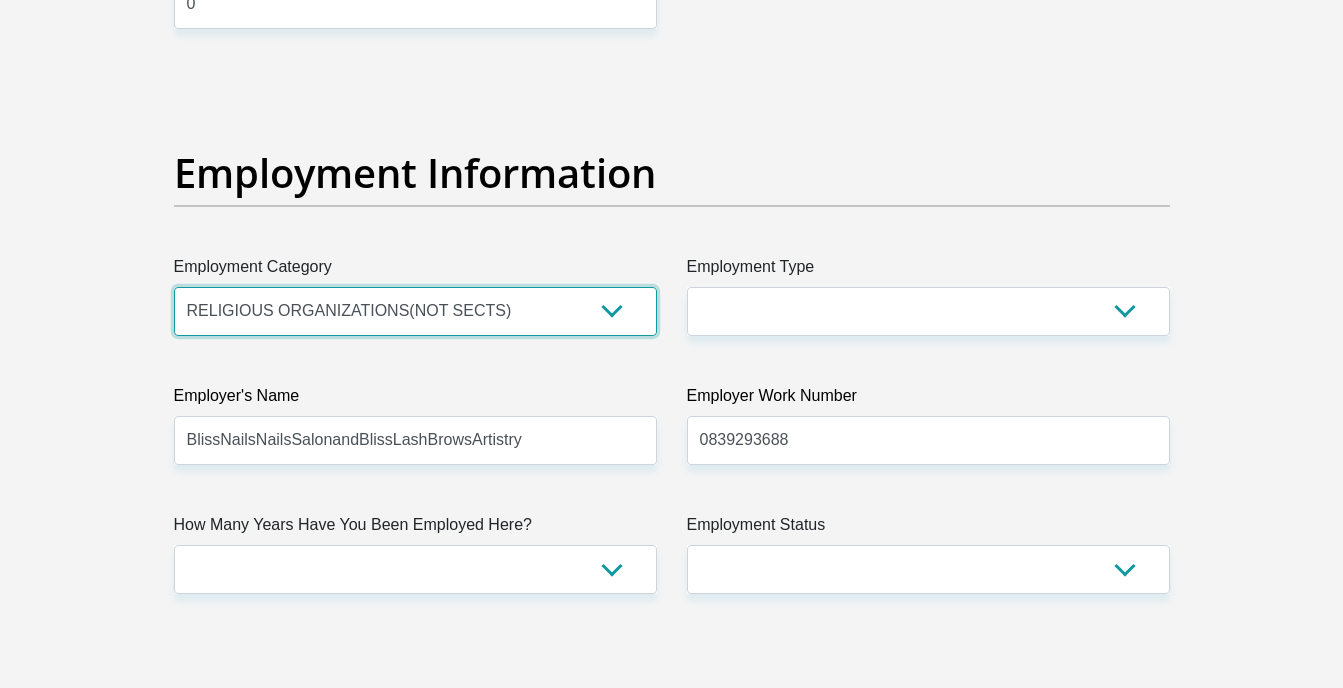 click on "AGRICULTURE
ALCOHOL & TOBACCO
CONSTRUCTION MATERIALS
METALLURGY
EQUIPMENT FOR RENEWABLE ENERGY
SPECIALIZED CONTRACTORS
CAR
GAMING (INCL. INTERNET
OTHER WHOLESALE
UNLICENSED PHARMACEUTICALS
CURRENCY EXCHANGE HOUSES
OTHER FINANCIAL INSTITUTIONS & INSURANCE
REAL ESTATE AGENTS
OIL & GAS
OTHER MATERIALS (E.G. IRON ORE)
PRECIOUS STONES & PRECIOUS METALS
POLITICAL ORGANIZATIONS
RELIGIOUS ORGANIZATIONS(NOT SECTS)
ACTI. HAVING BUSINESS DEAL WITH PUBLIC ADMINISTRATION
LAUNDROMATS" at bounding box center (415, 311) 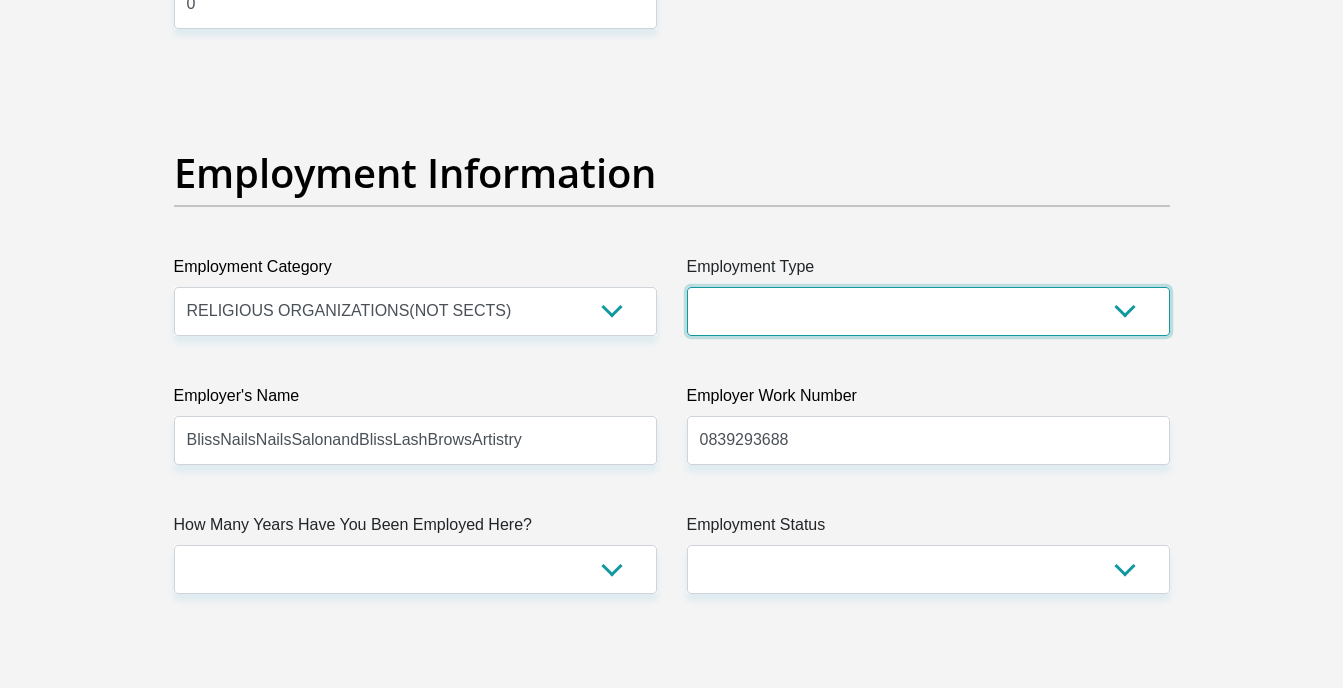 click on "College/Lecturer
Craft Seller
Creative
Driver
Executive
Farmer
Forces - Non Commissioned
Forces - Officer
Hawker
Housewife
Labourer
Licenced Professional
Manager
Miner
Non Licenced Professional
Office Staff/Clerk
Outside Worker
Pensioner
Permanent Teacher
Production/Manufacturing
Sales
Self-Employed
Semi-Professional Worker
Service Industry  Social Worker  Student" at bounding box center [928, 311] 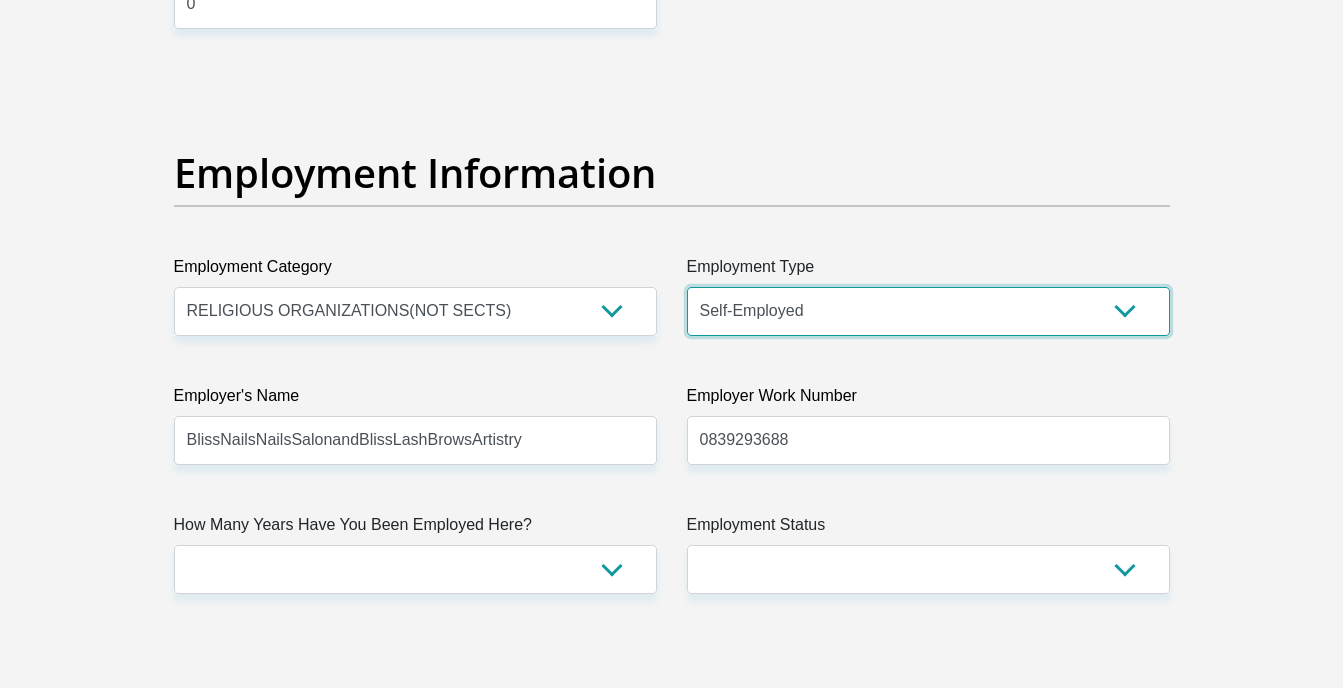 click on "College/Lecturer
Craft Seller
Creative
Driver
Executive
Farmer
Forces - Non Commissioned
Forces - Officer
Hawker
Housewife
Labourer
Licenced Professional
Manager
Miner
Non Licenced Professional
Office Staff/Clerk
Outside Worker
Pensioner
Permanent Teacher
Production/Manufacturing
Sales
Self-Employed
Semi-Professional Worker
Service Industry  Social Worker  Student" at bounding box center (928, 311) 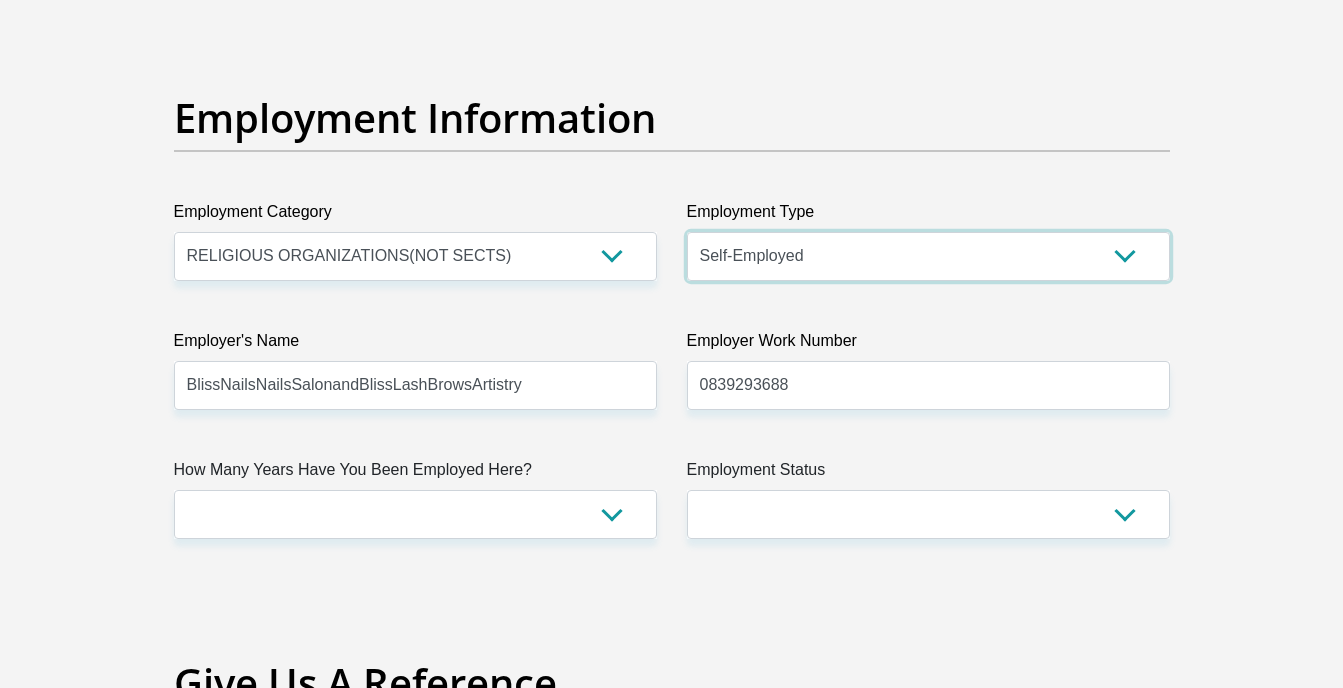 scroll, scrollTop: 3600, scrollLeft: 0, axis: vertical 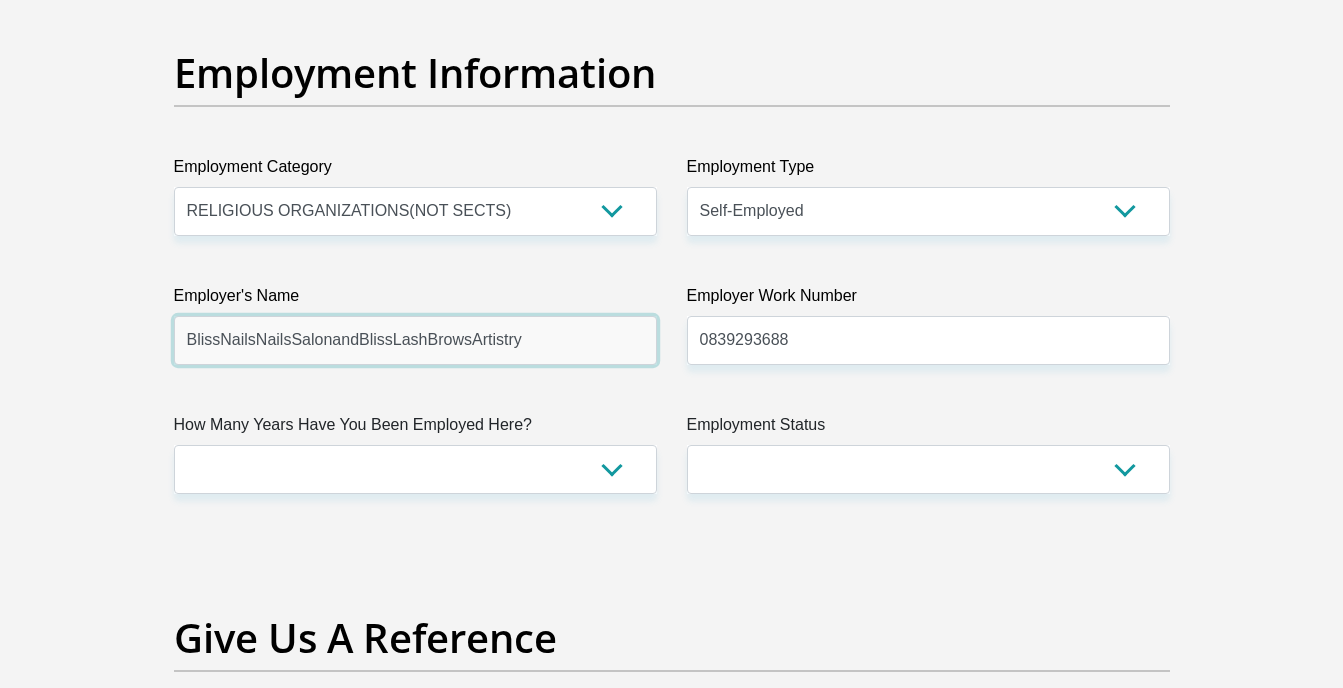 drag, startPoint x: 548, startPoint y: 341, endPoint x: 166, endPoint y: 342, distance: 382.0013 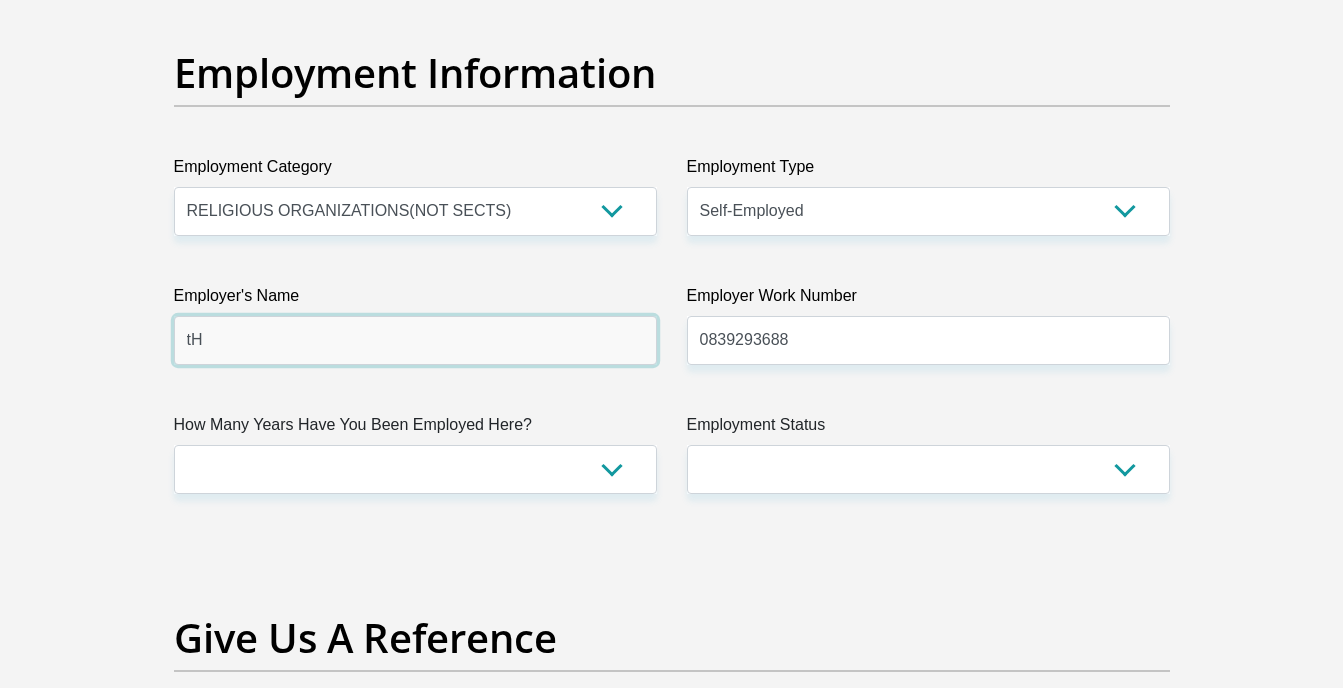 type on "t" 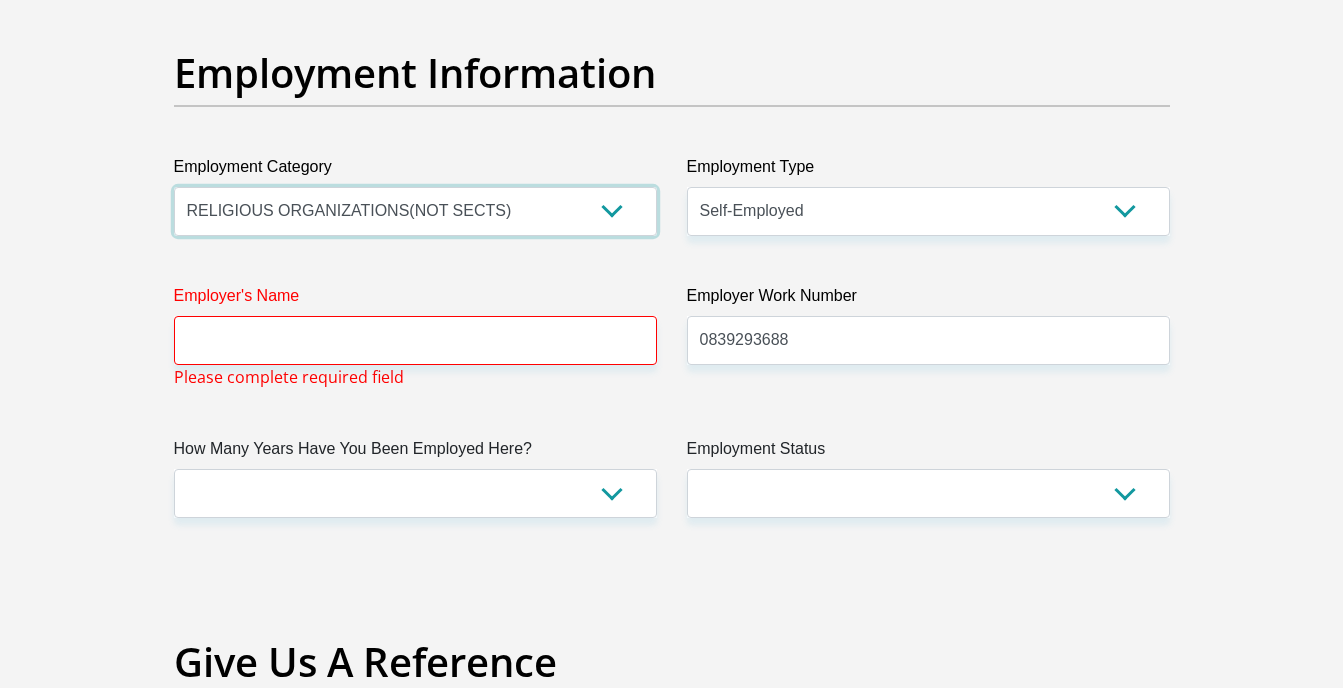 click on "AGRICULTURE
ALCOHOL & TOBACCO
CONSTRUCTION MATERIALS
METALLURGY
EQUIPMENT FOR RENEWABLE ENERGY
SPECIALIZED CONTRACTORS
CAR
GAMING (INCL. INTERNET
OTHER WHOLESALE
UNLICENSED PHARMACEUTICALS
CURRENCY EXCHANGE HOUSES
OTHER FINANCIAL INSTITUTIONS & INSURANCE
REAL ESTATE AGENTS
OIL & GAS
OTHER MATERIALS (E.G. IRON ORE)
PRECIOUS STONES & PRECIOUS METALS
POLITICAL ORGANIZATIONS
RELIGIOUS ORGANIZATIONS(NOT SECTS)
ACTI. HAVING BUSINESS DEAL WITH PUBLIC ADMINISTRATION
LAUNDROMATS" at bounding box center (415, 211) 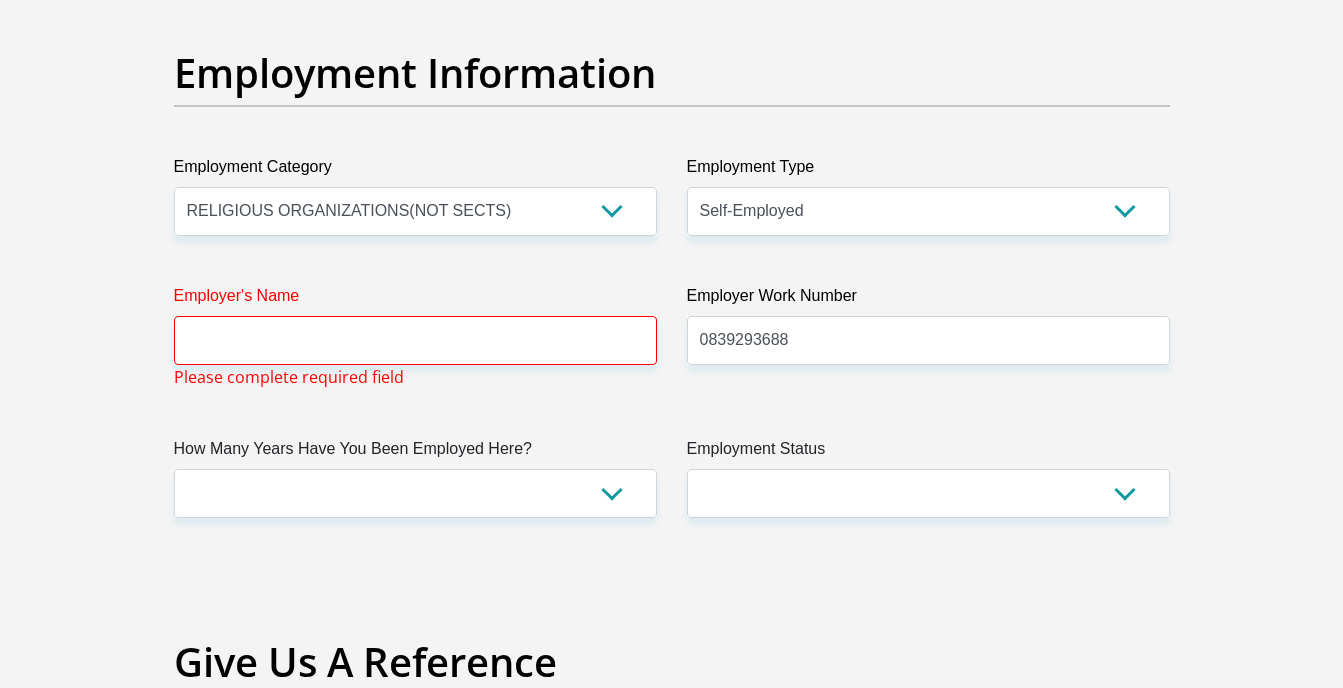 click on "Personal Details
Title
Mr
Ms
Mrs
Dr
Other
First Name
Kiara
Surname
VanDerWesthuizen
ID Number
0206040088083
Please input valid ID number
Race
Black
Coloured
Indian
White
Other
Contact Number
0839293688
Please input valid contact number
Chad" at bounding box center [671, -15] 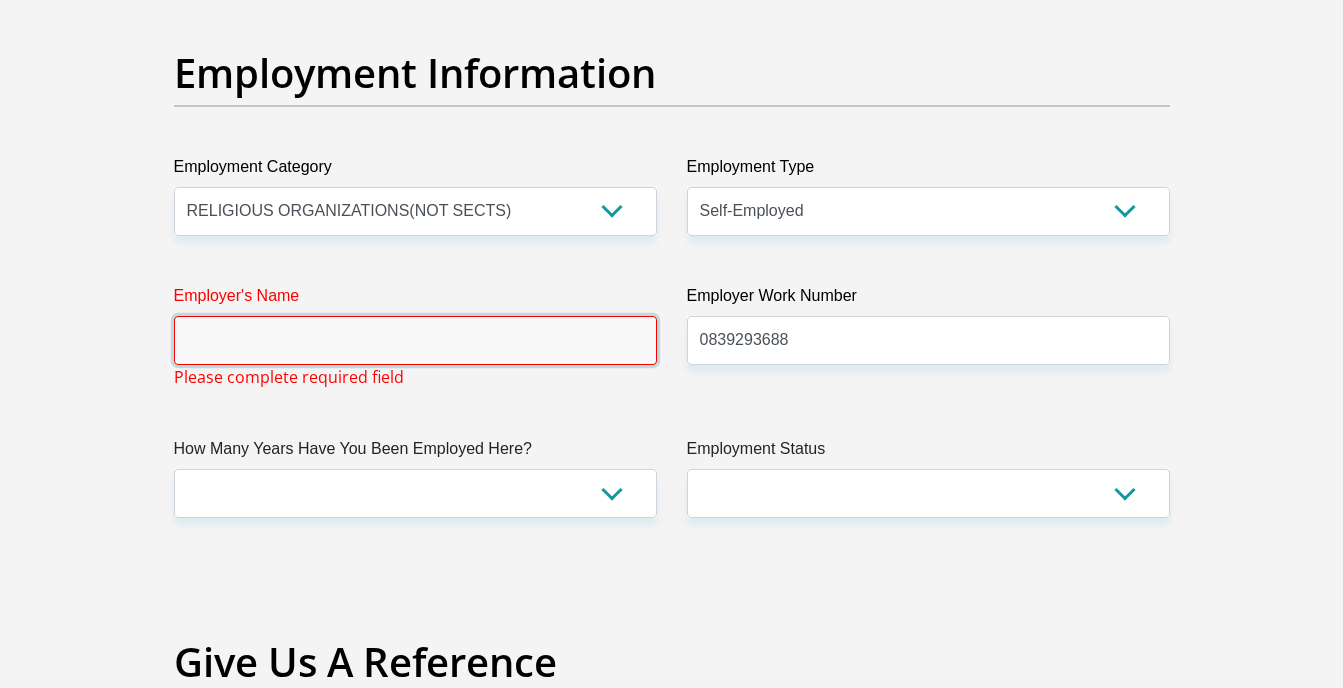 click on "Employer's Name" at bounding box center [415, 340] 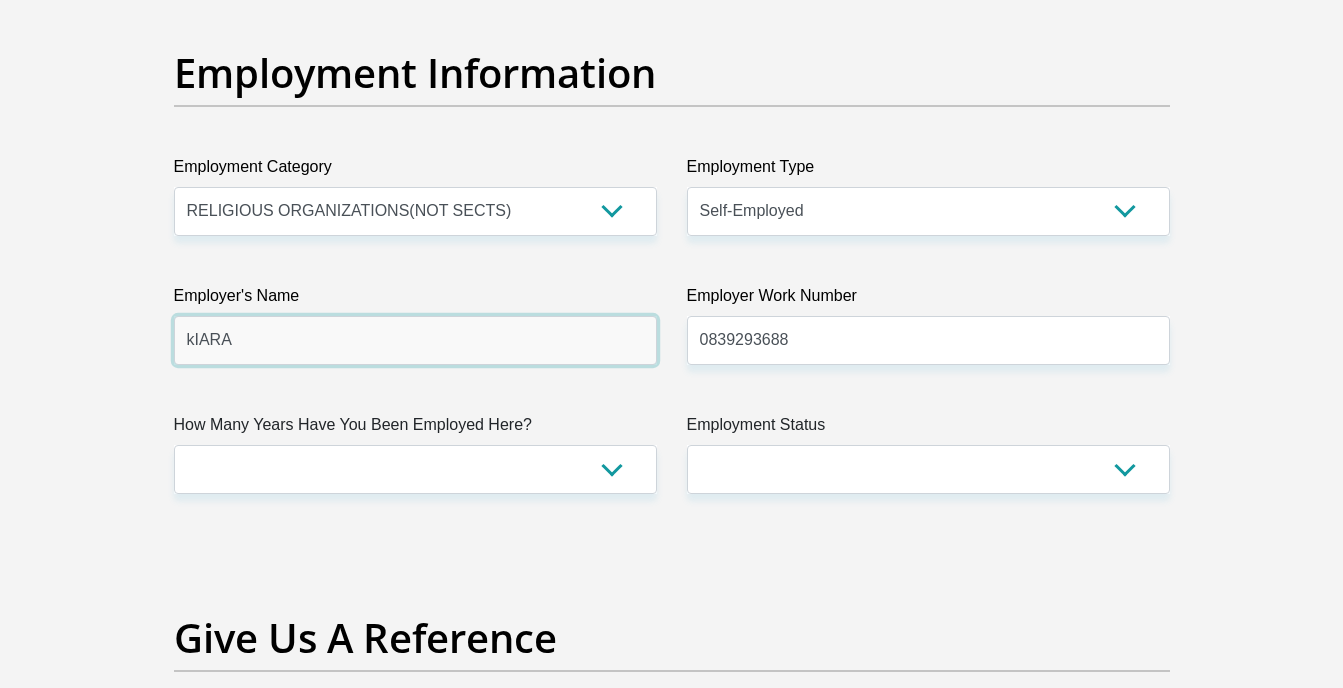 click on "kIARA" at bounding box center (415, 340) 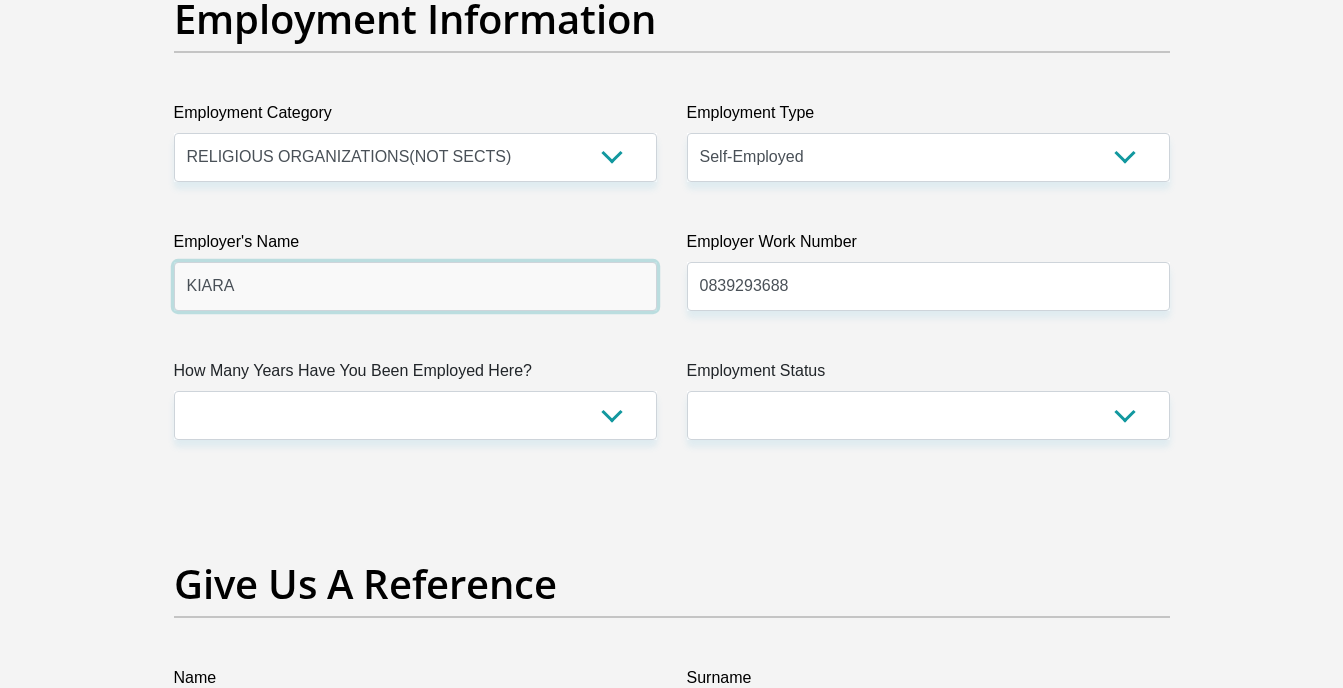 scroll, scrollTop: 3700, scrollLeft: 0, axis: vertical 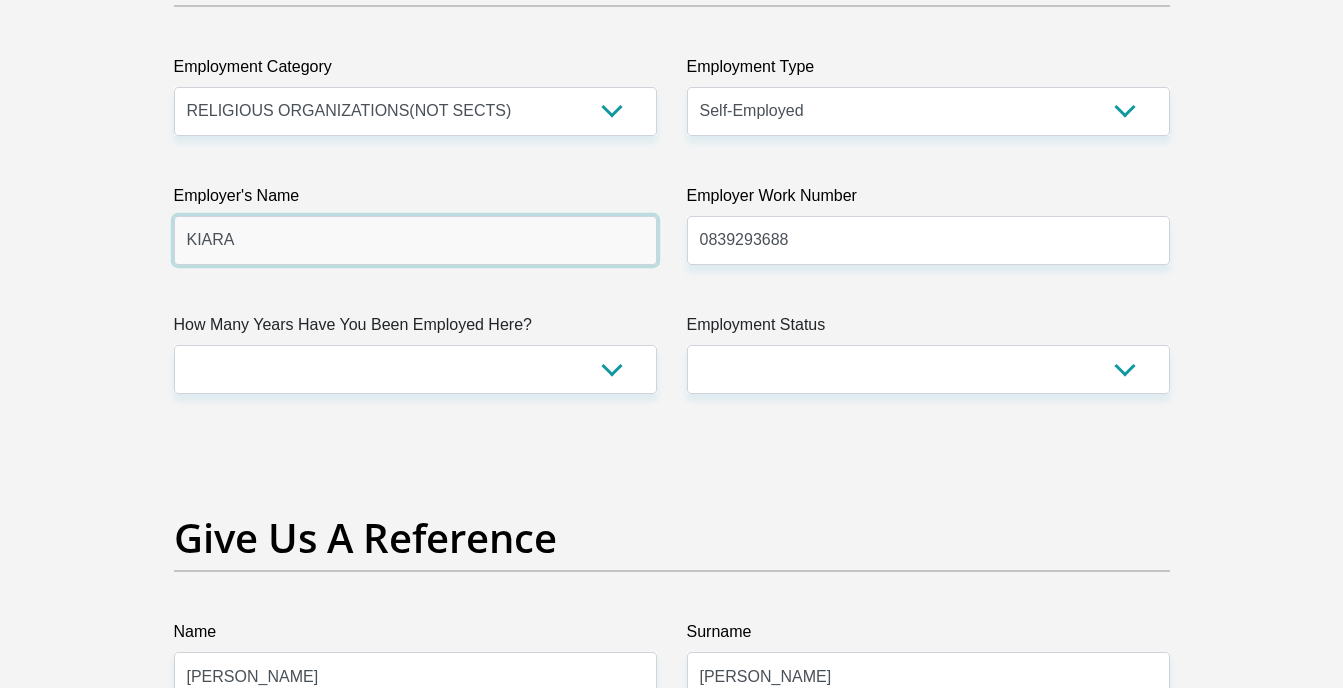 type on "KIARA" 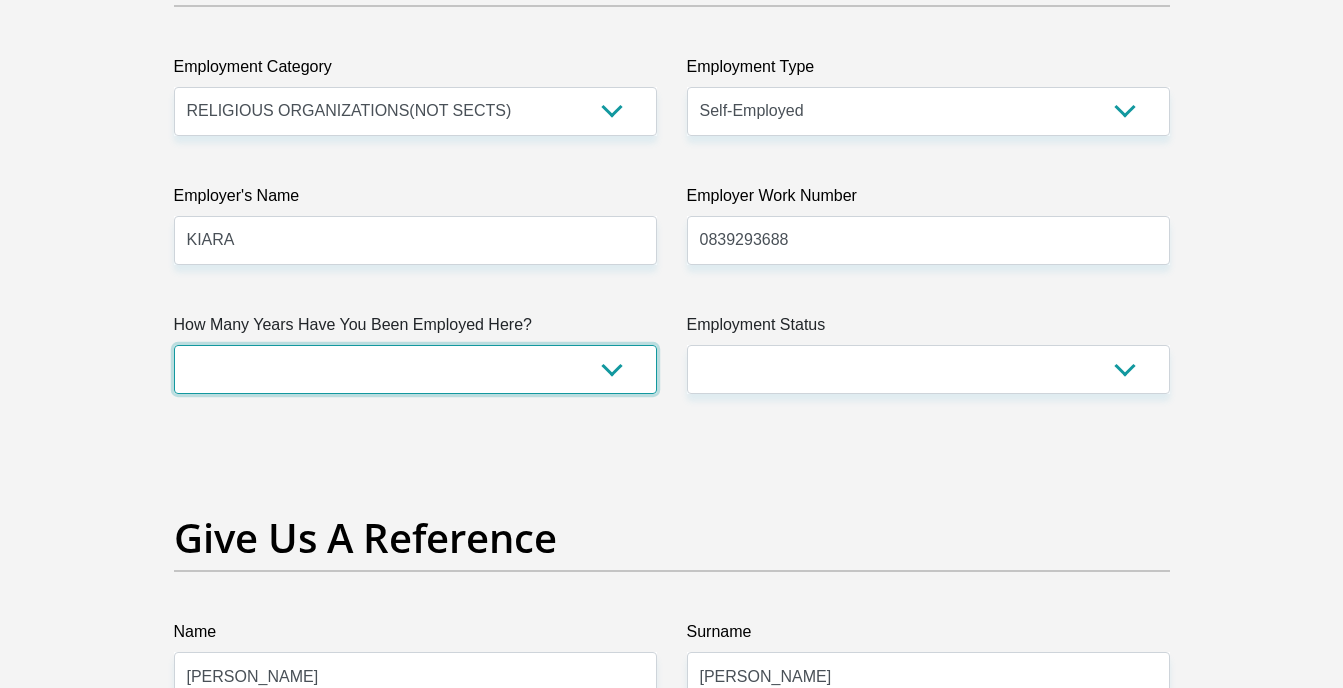 click on "less than 1 year
1-3 years
3-5 years
5+ years" at bounding box center [415, 369] 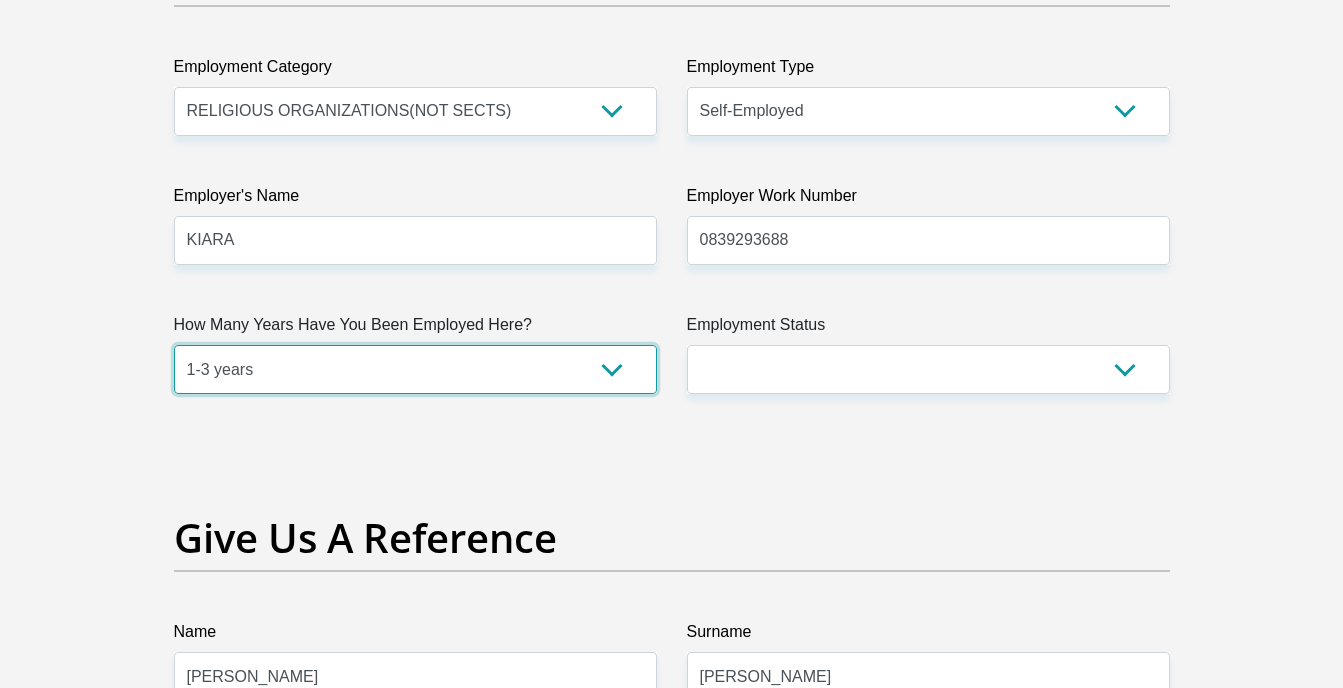 click on "less than 1 year
1-3 years
3-5 years
5+ years" at bounding box center (415, 369) 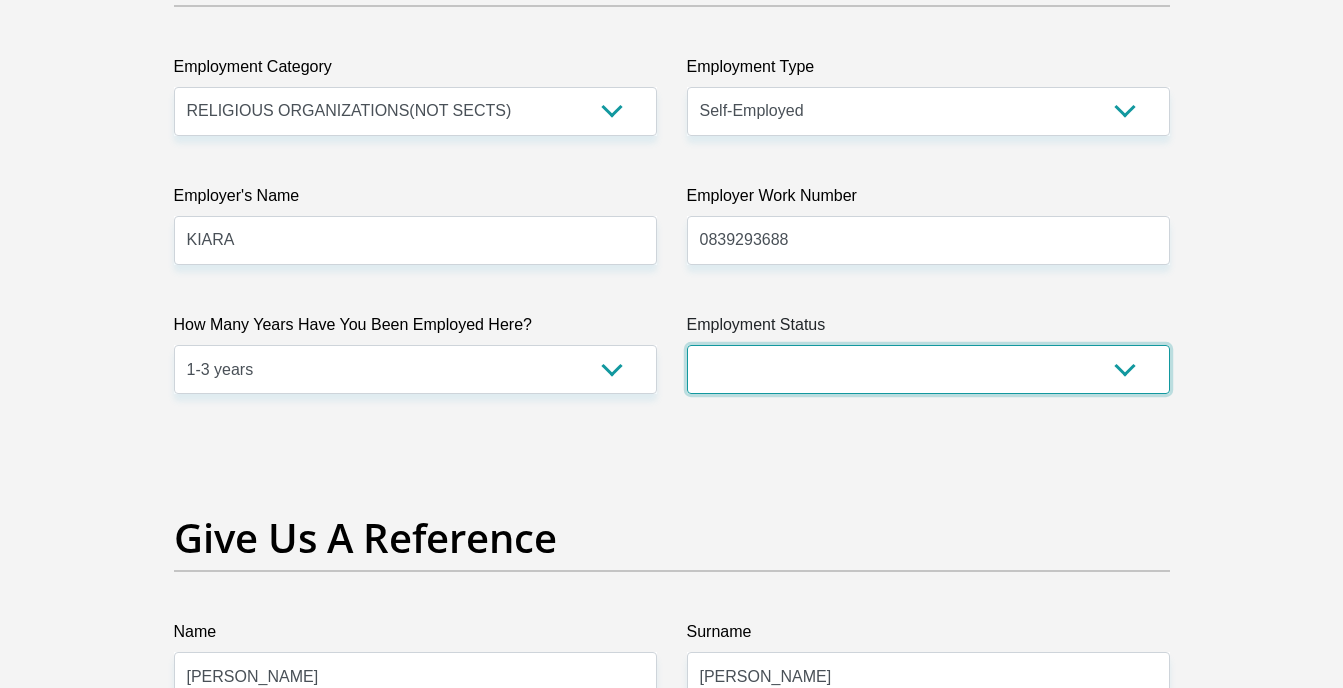 click on "Permanent/Full-time
Part-time/Casual
Contract Worker
Self-Employed
Housewife
Retired
Student
Medically Boarded
Disability
Unemployed" at bounding box center [928, 369] 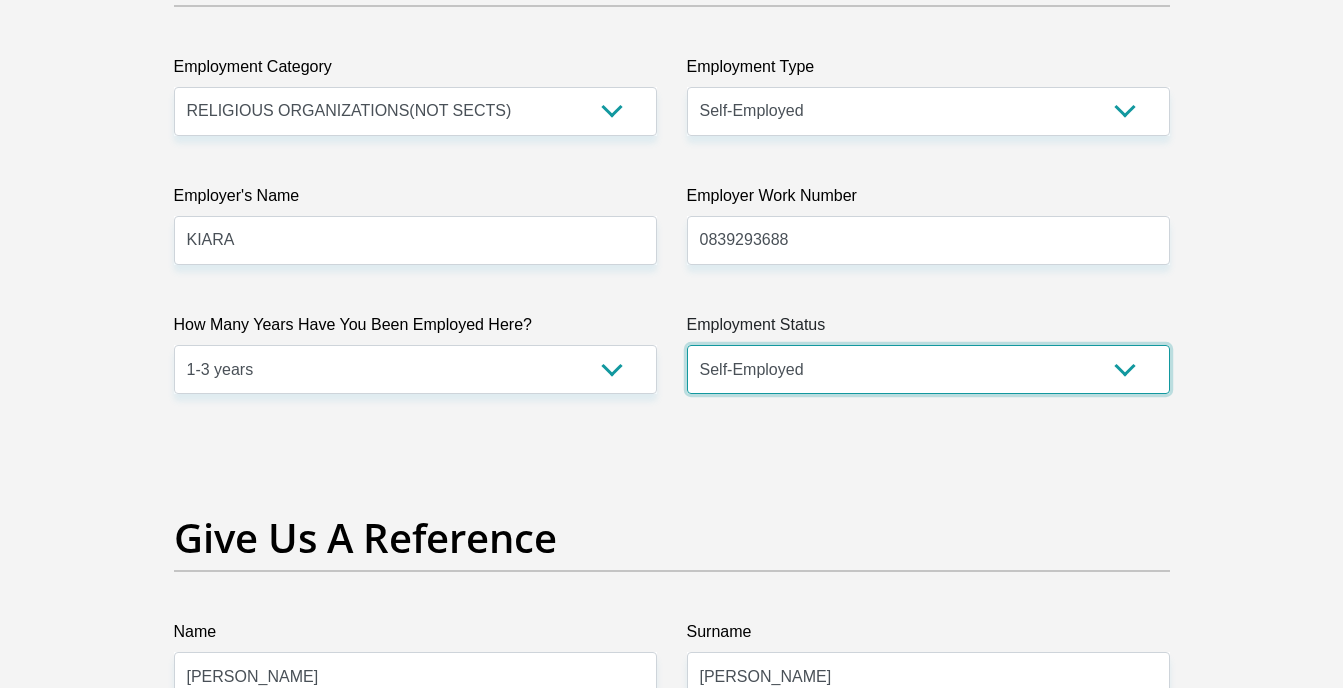 click on "Permanent/Full-time
Part-time/Casual
Contract Worker
Self-Employed
Housewife
Retired
Student
Medically Boarded
Disability
Unemployed" at bounding box center (928, 369) 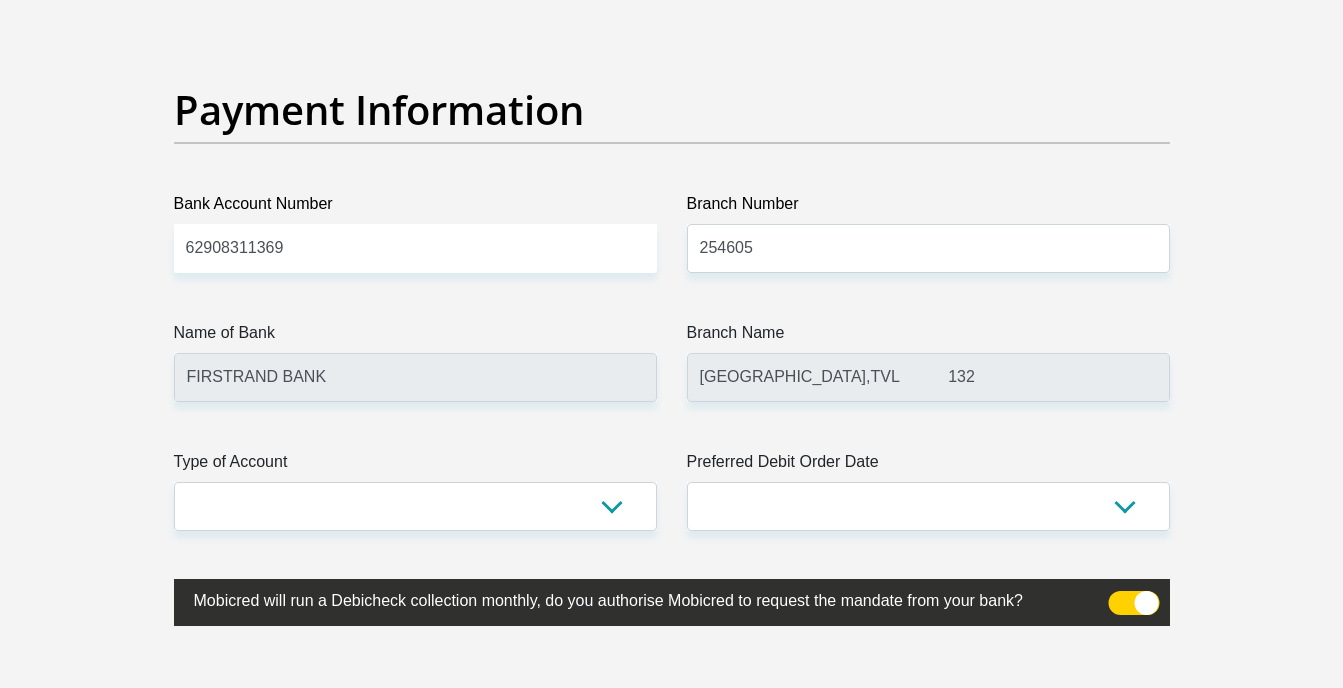 scroll, scrollTop: 4600, scrollLeft: 0, axis: vertical 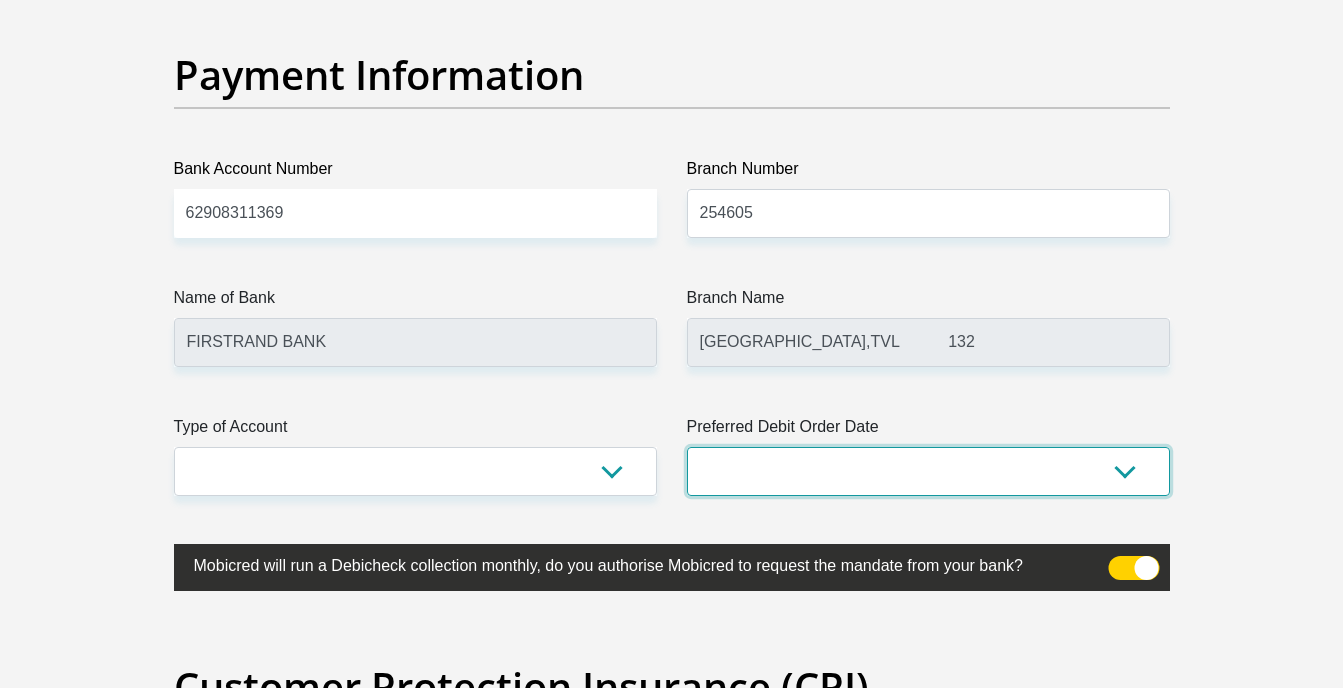 click on "1st
2nd
3rd
4th
5th
7th
18th
19th
20th
21st
22nd
23rd
24th
25th
26th
27th
28th
29th
30th" at bounding box center [928, 471] 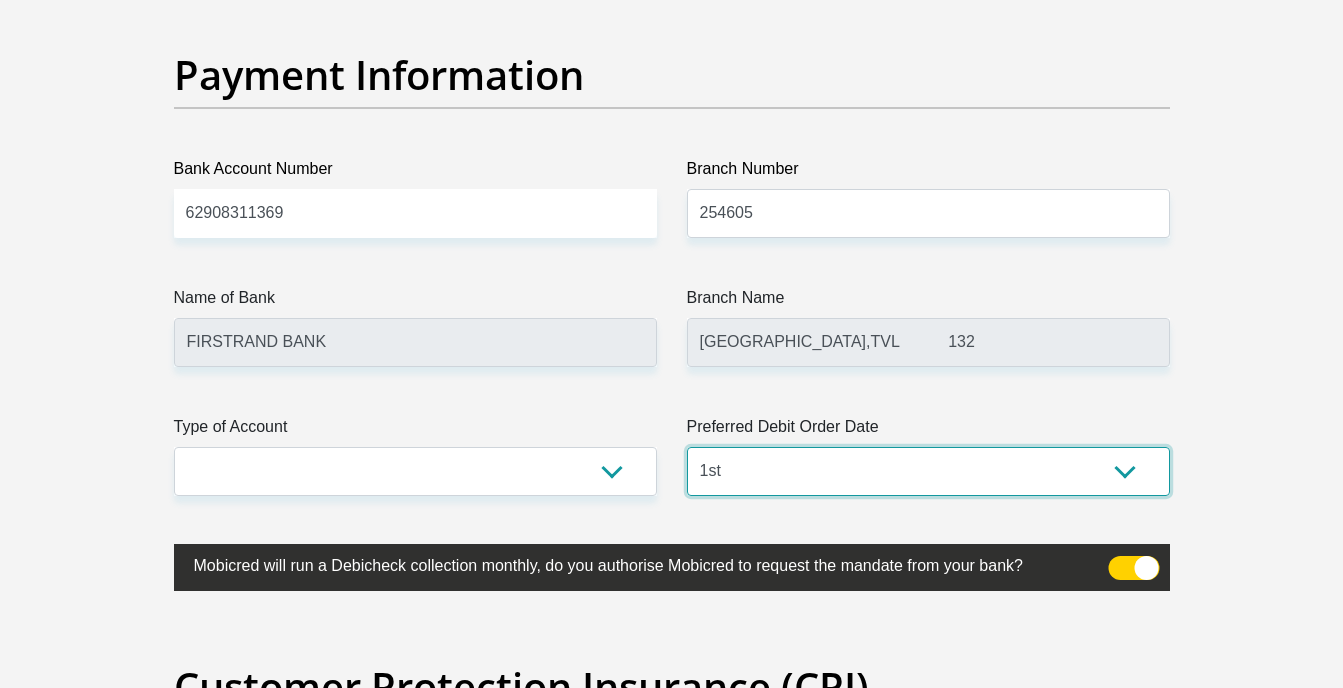 click on "1st
2nd
3rd
4th
5th
7th
18th
19th
20th
21st
22nd
23rd
24th
25th
26th
27th
28th
29th
30th" at bounding box center (928, 471) 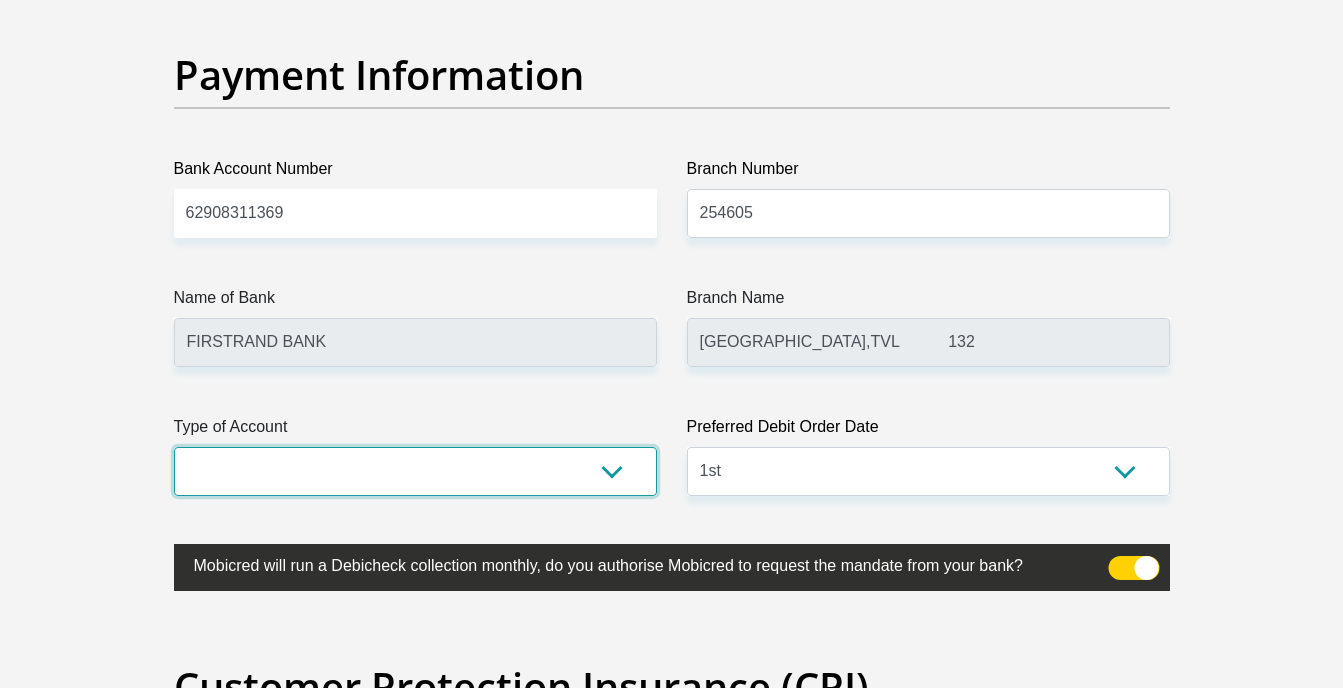 click on "Cheque
Savings" at bounding box center (415, 471) 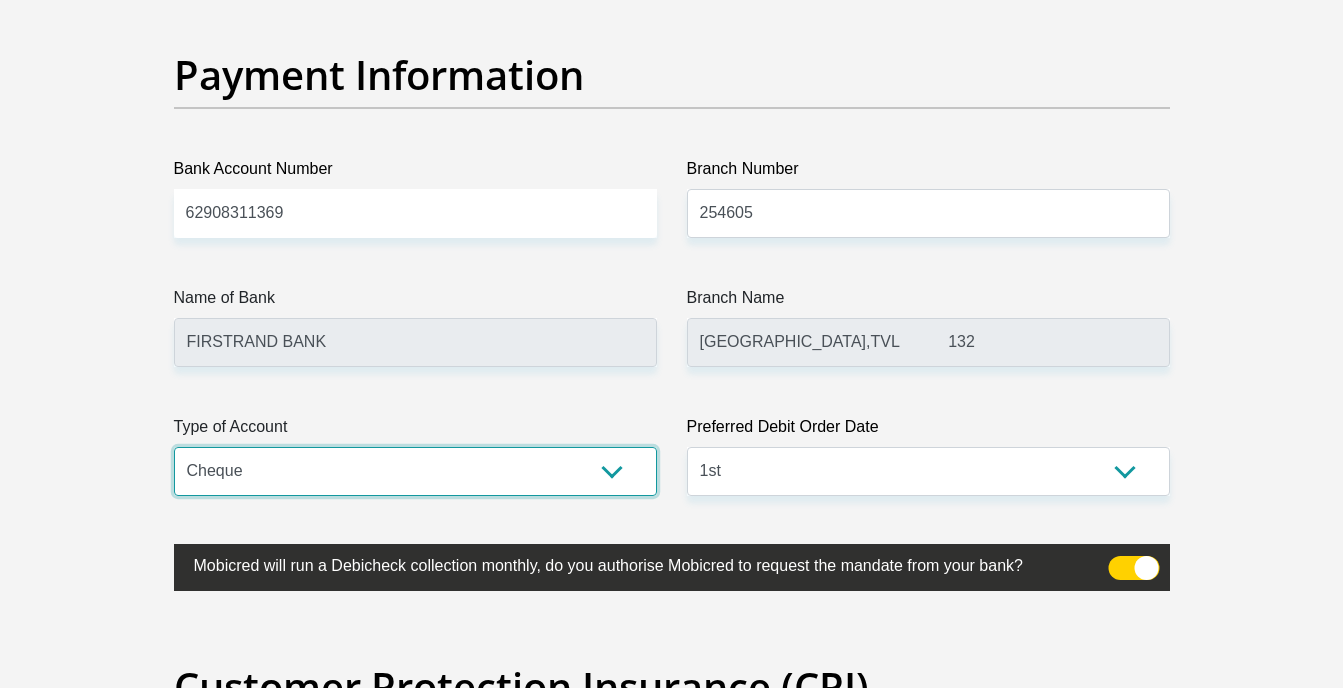 click on "Cheque
Savings" at bounding box center (415, 471) 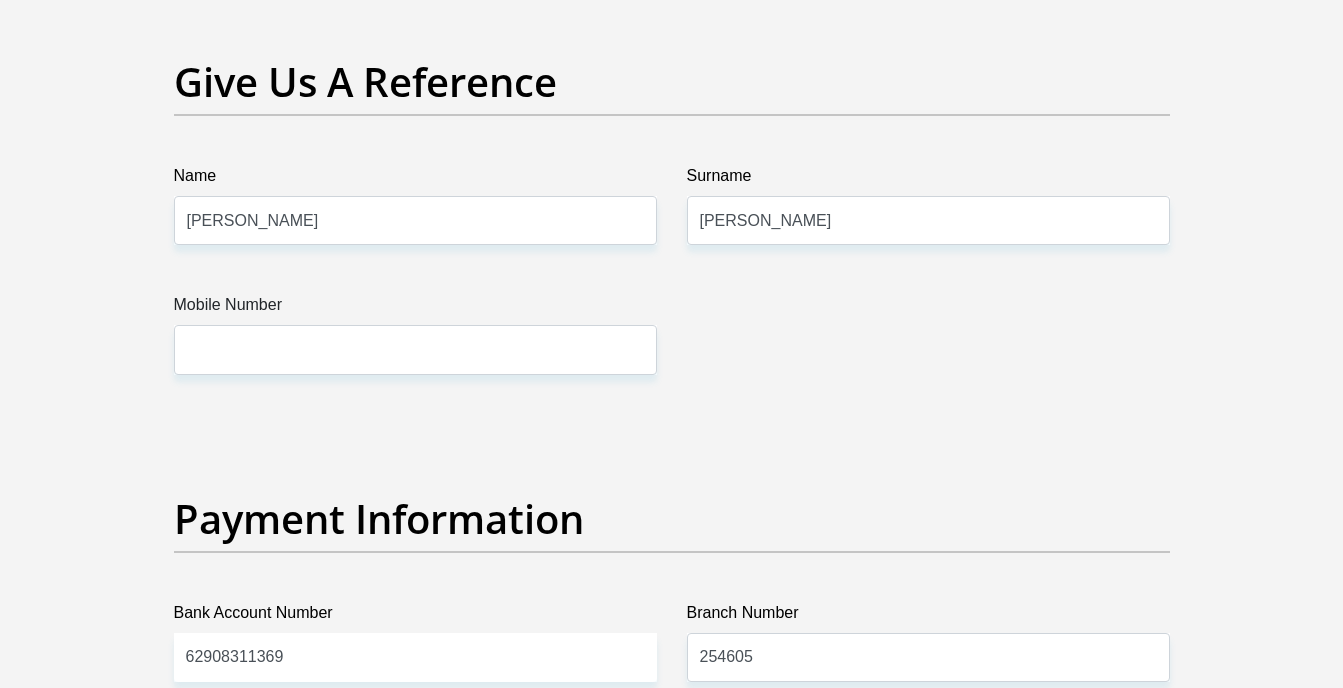 scroll, scrollTop: 4100, scrollLeft: 0, axis: vertical 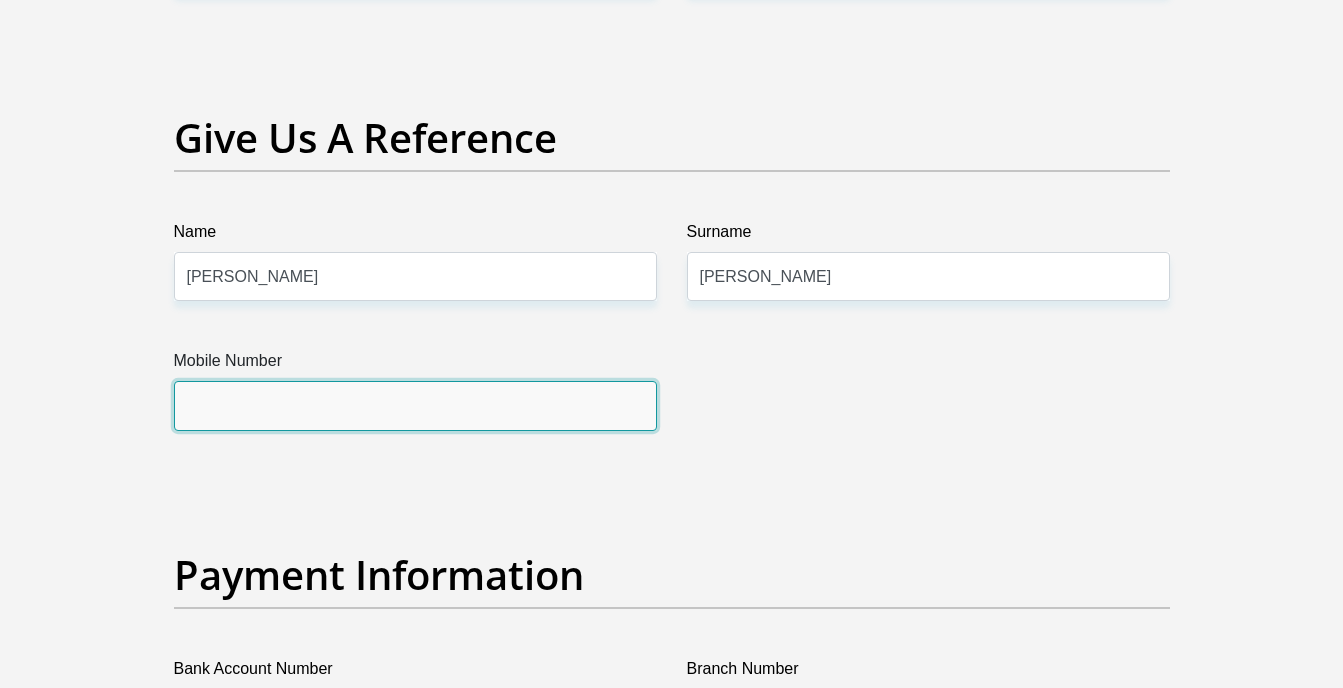 click on "Mobile Number" at bounding box center (415, 405) 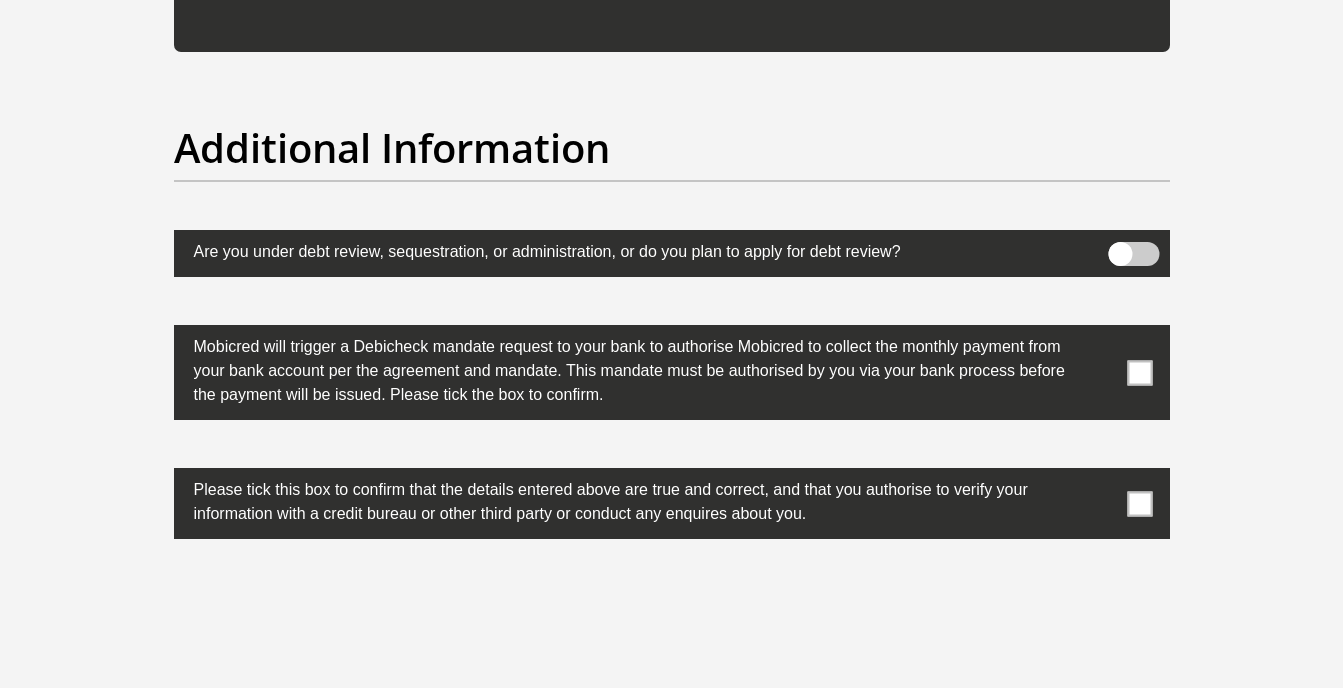scroll, scrollTop: 6200, scrollLeft: 0, axis: vertical 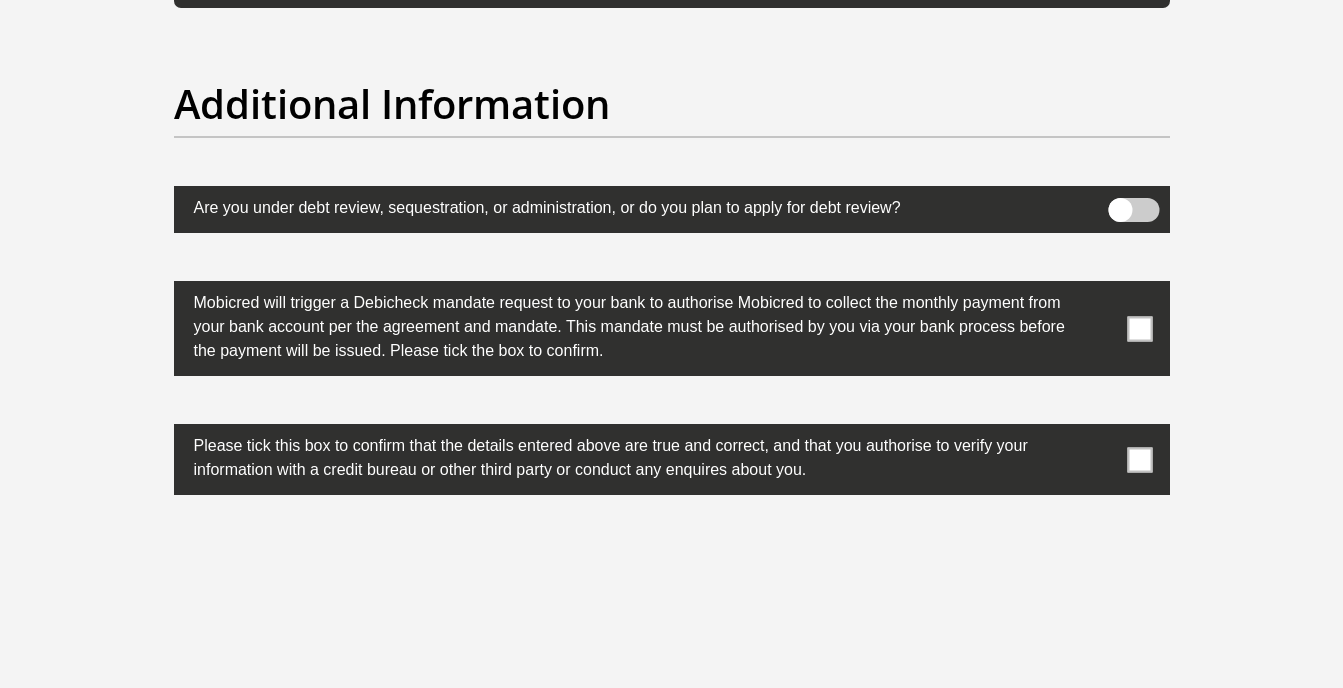 click at bounding box center [1139, 459] 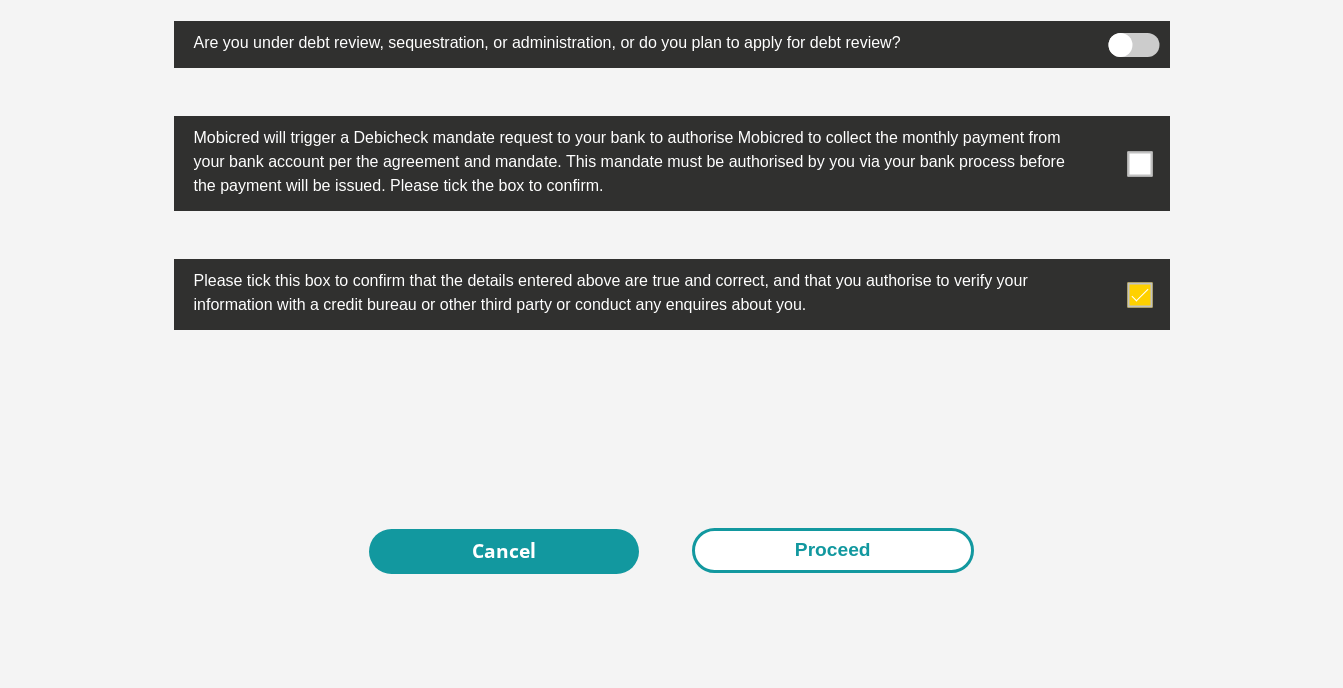 scroll, scrollTop: 6400, scrollLeft: 0, axis: vertical 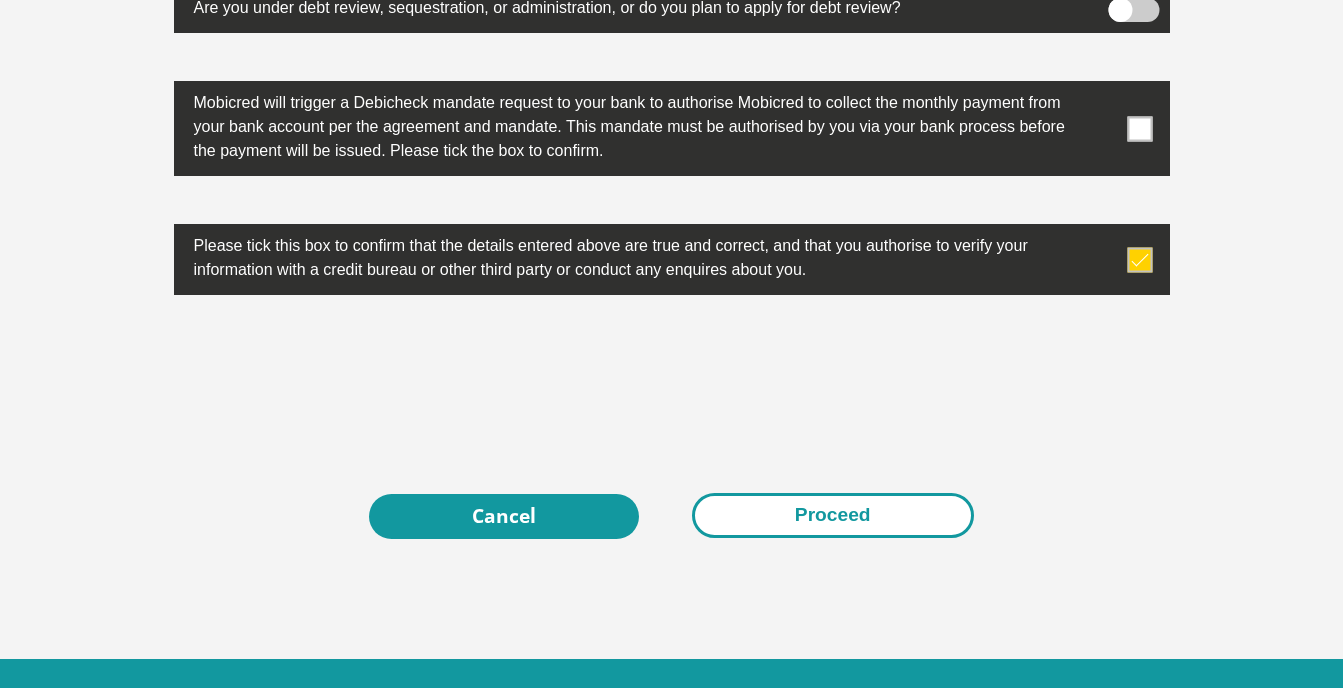 click on "Proceed" at bounding box center (833, 515) 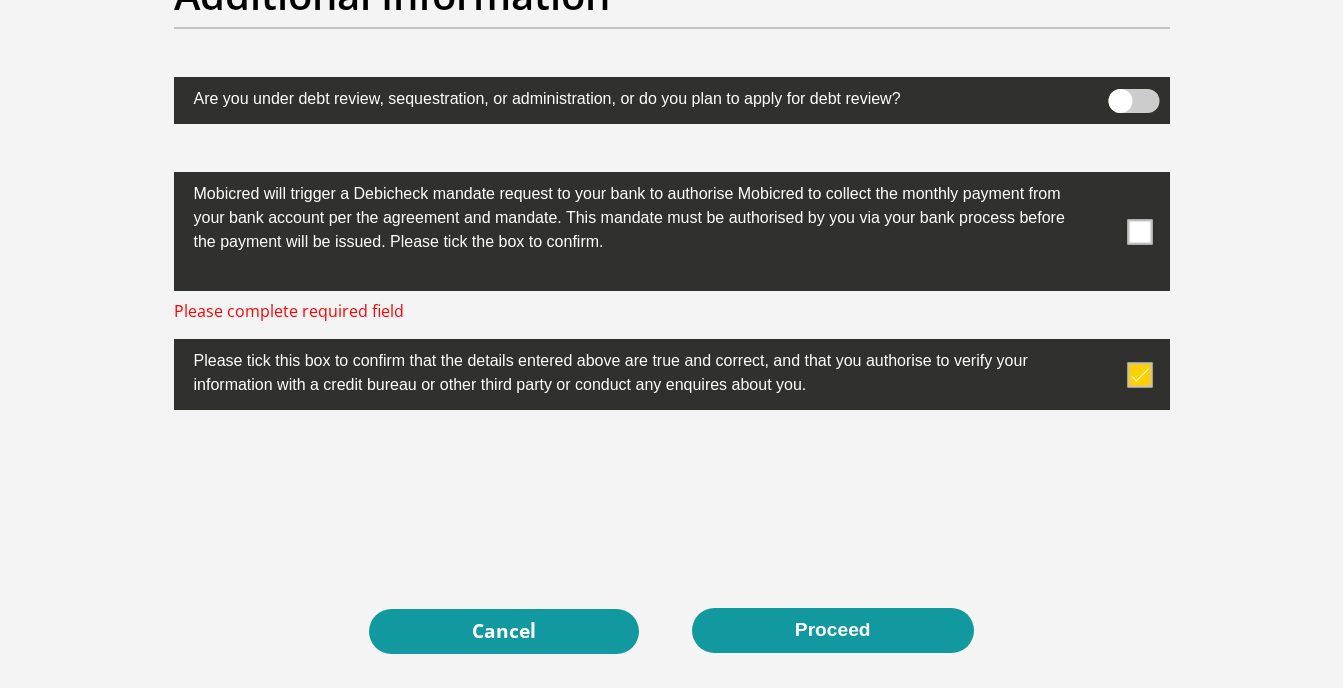 scroll, scrollTop: 6308, scrollLeft: 0, axis: vertical 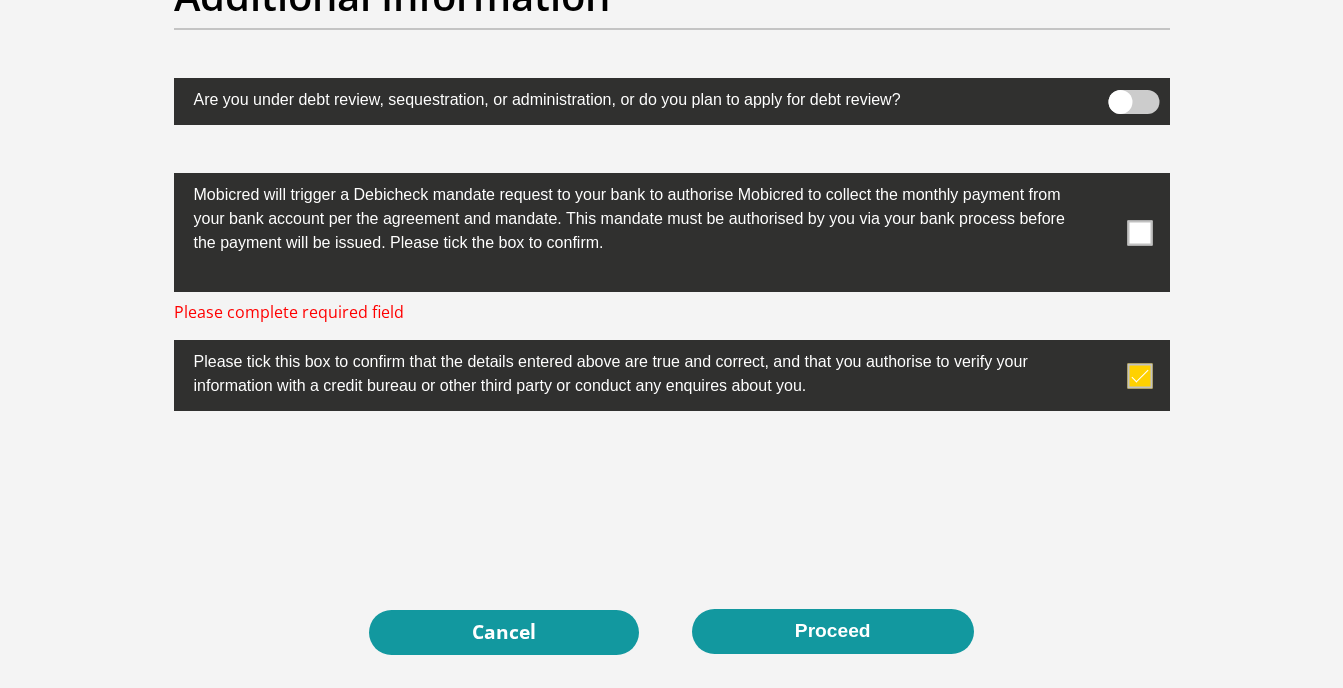 click at bounding box center [1139, 232] 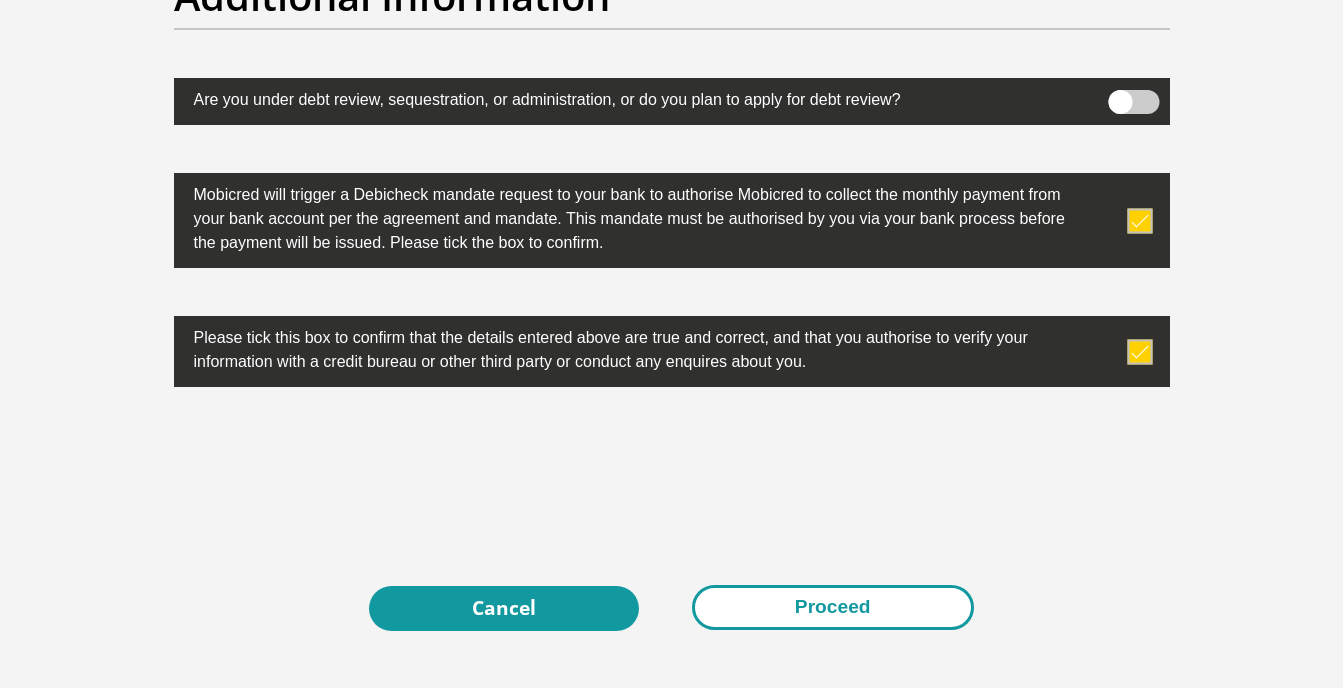 click on "Proceed" at bounding box center [833, 607] 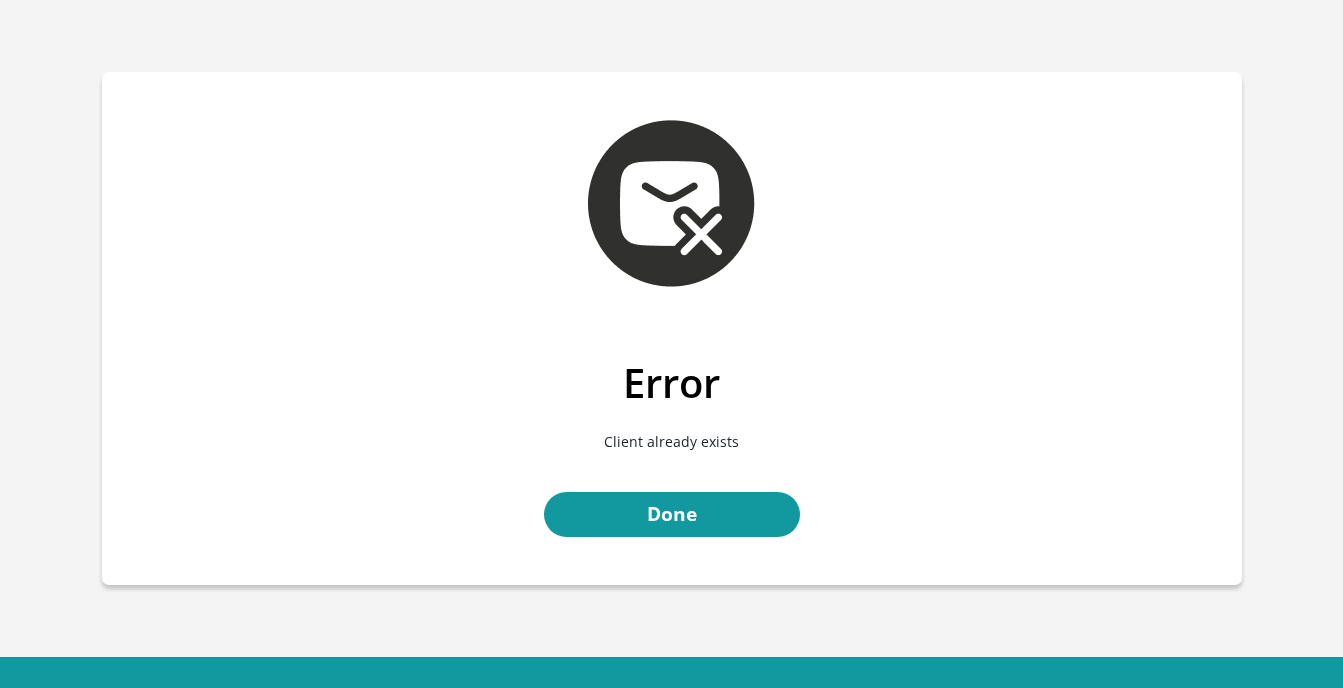 scroll, scrollTop: 0, scrollLeft: 0, axis: both 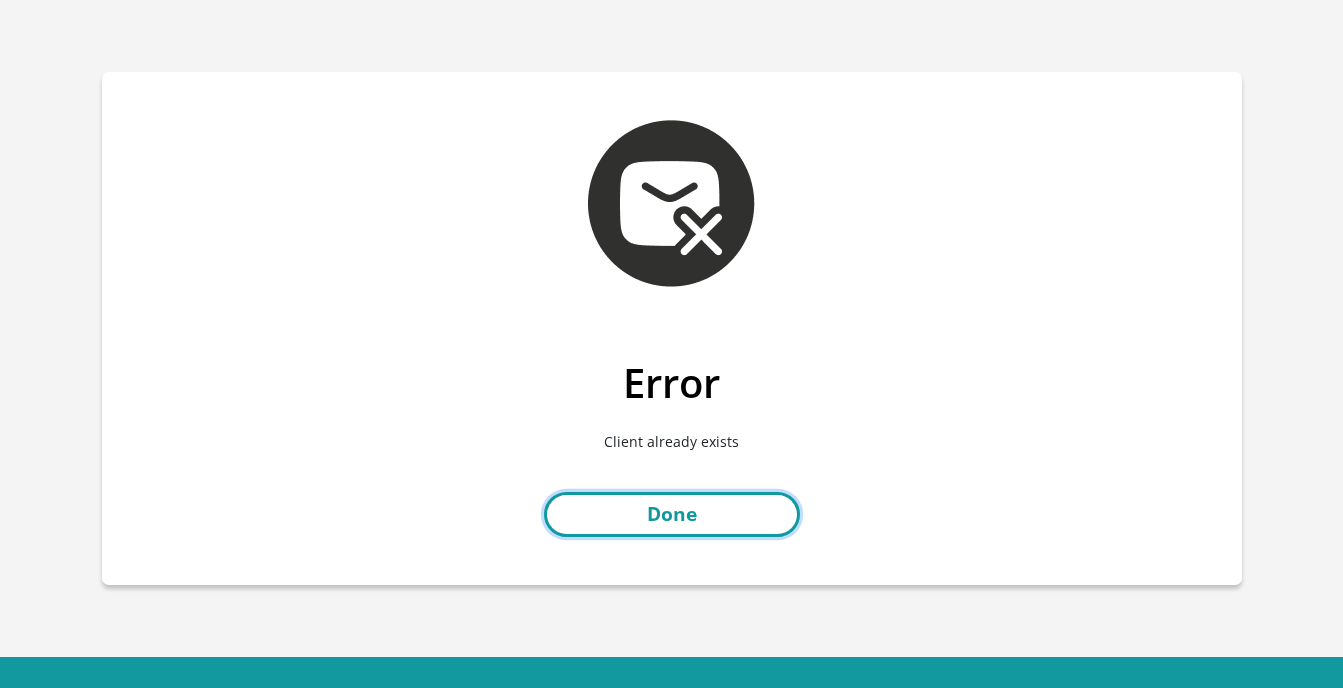 click on "Done" at bounding box center (672, 514) 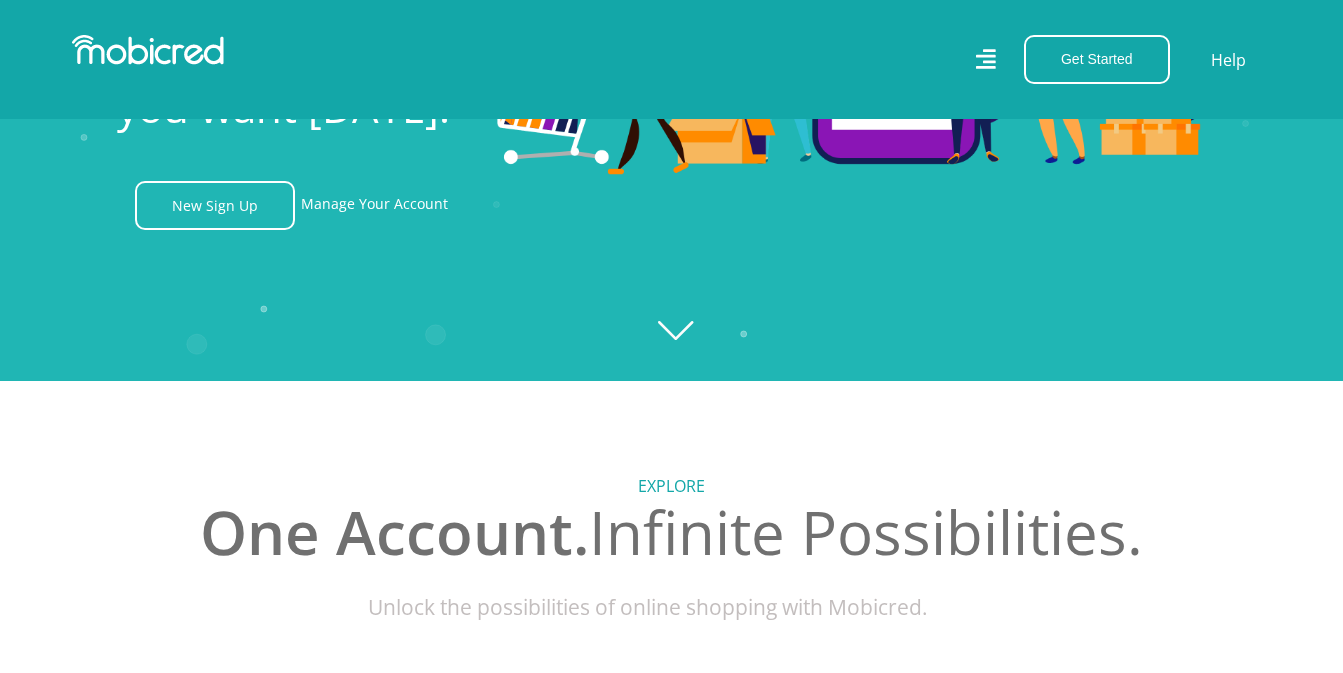 scroll, scrollTop: 300, scrollLeft: 0, axis: vertical 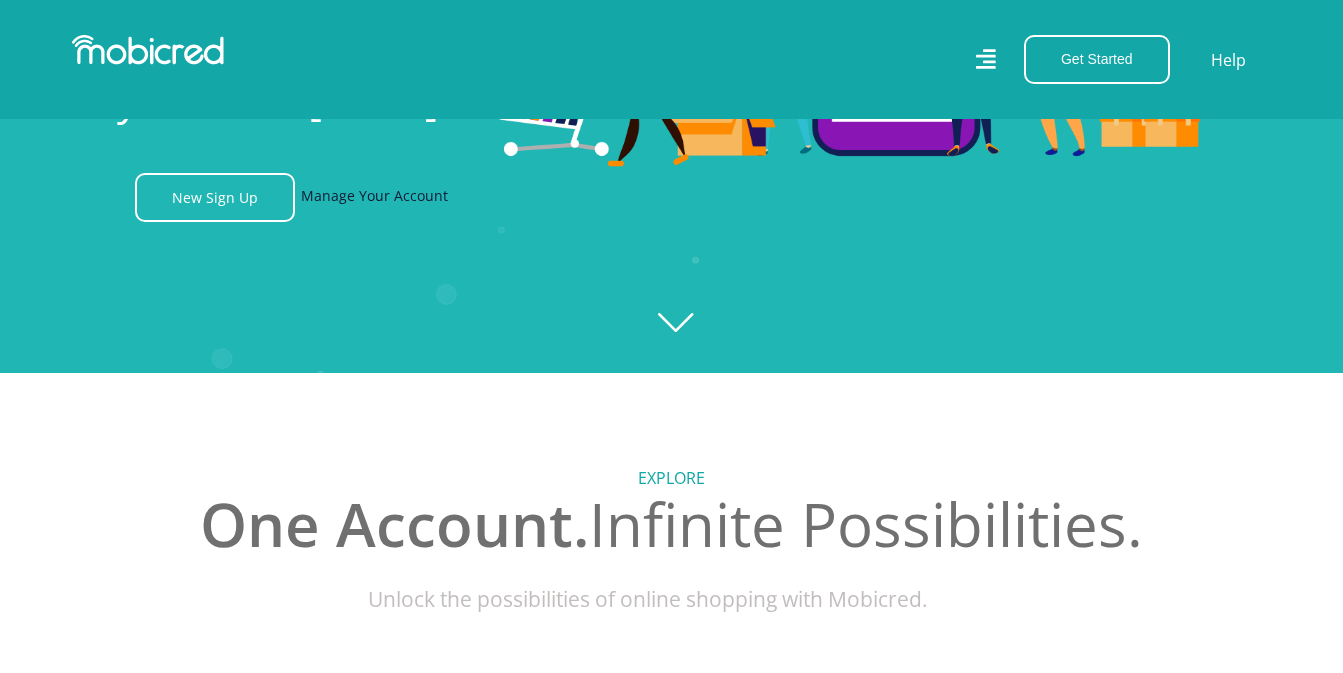 click on "Manage Your Account" at bounding box center (374, 197) 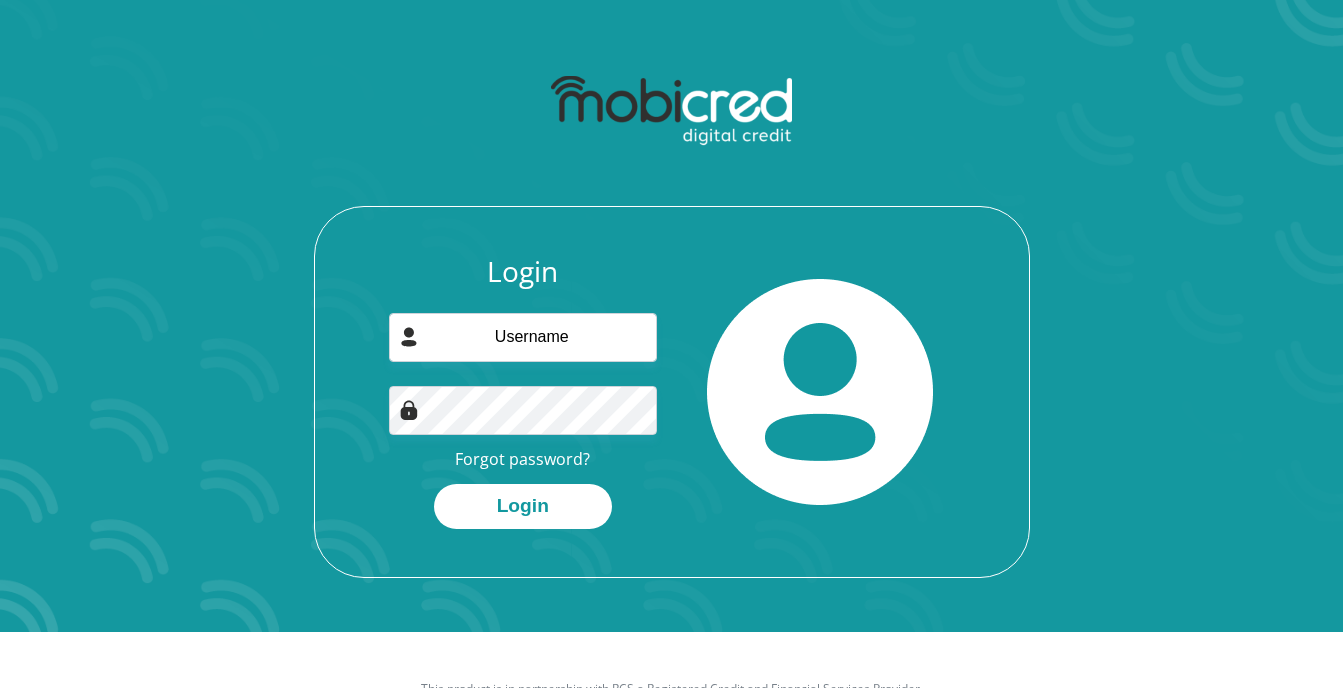 scroll, scrollTop: 100, scrollLeft: 0, axis: vertical 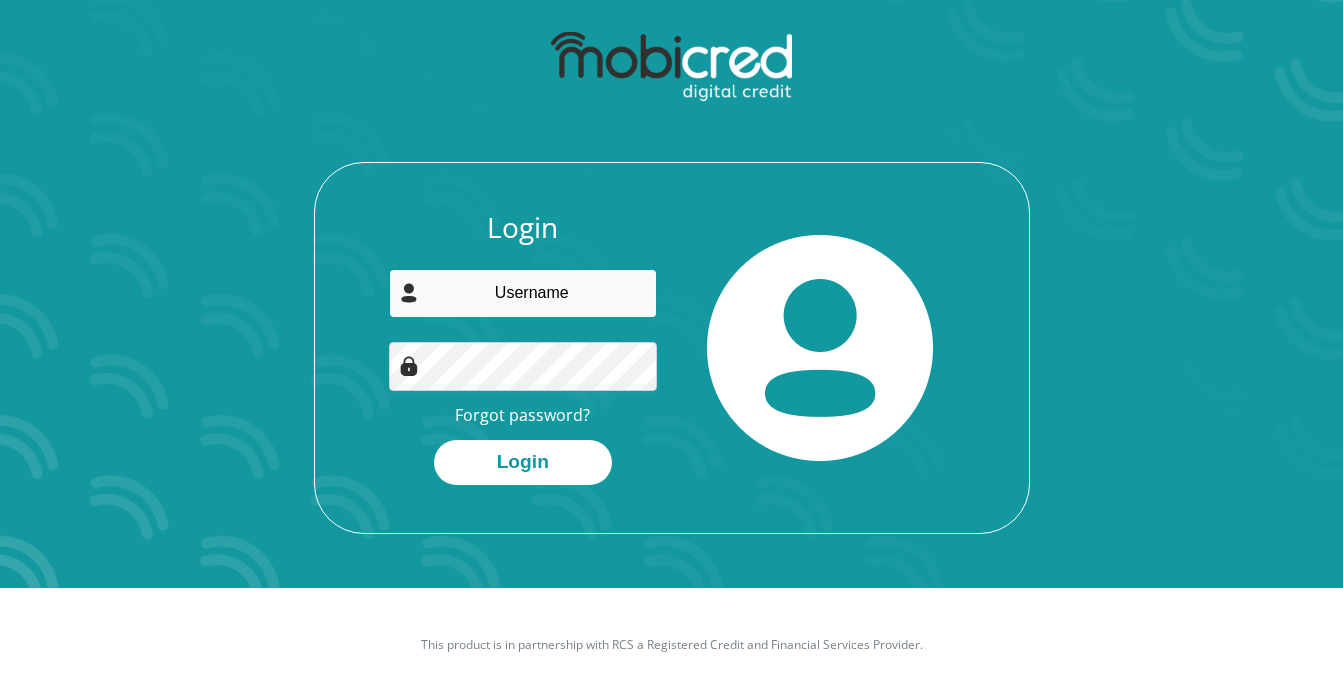 click at bounding box center (523, 293) 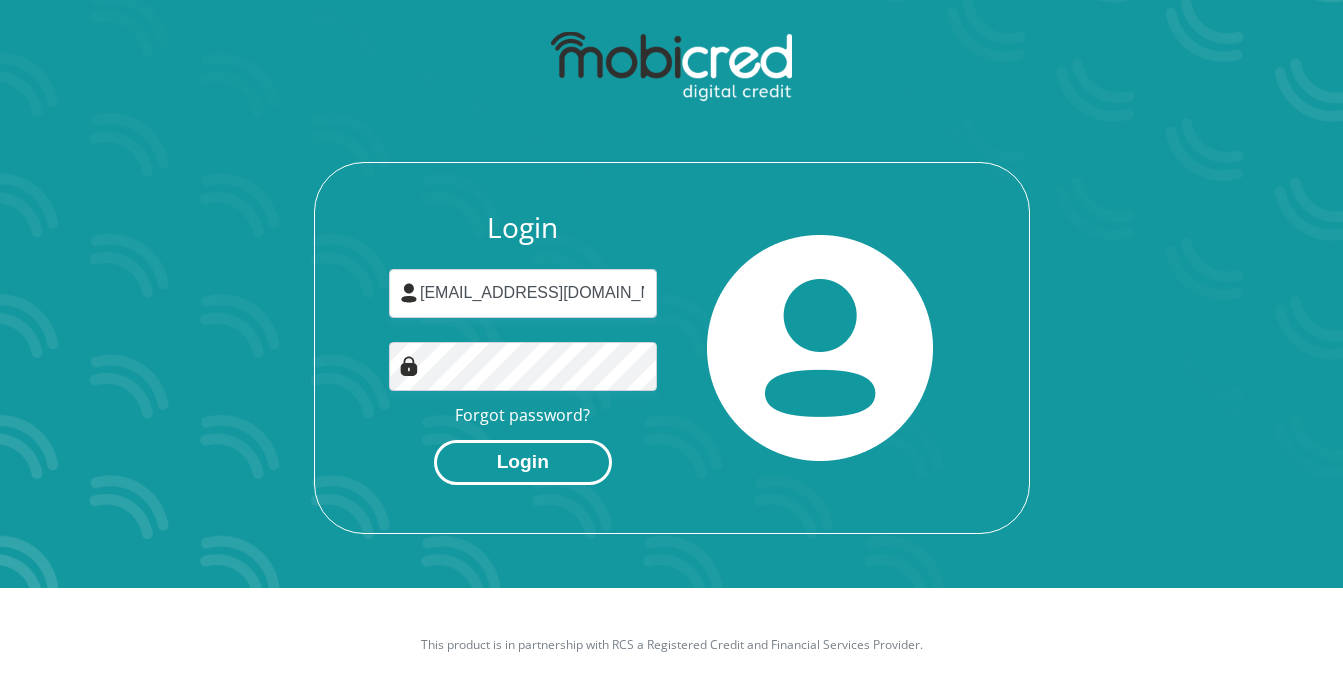 click on "Login" at bounding box center (523, 462) 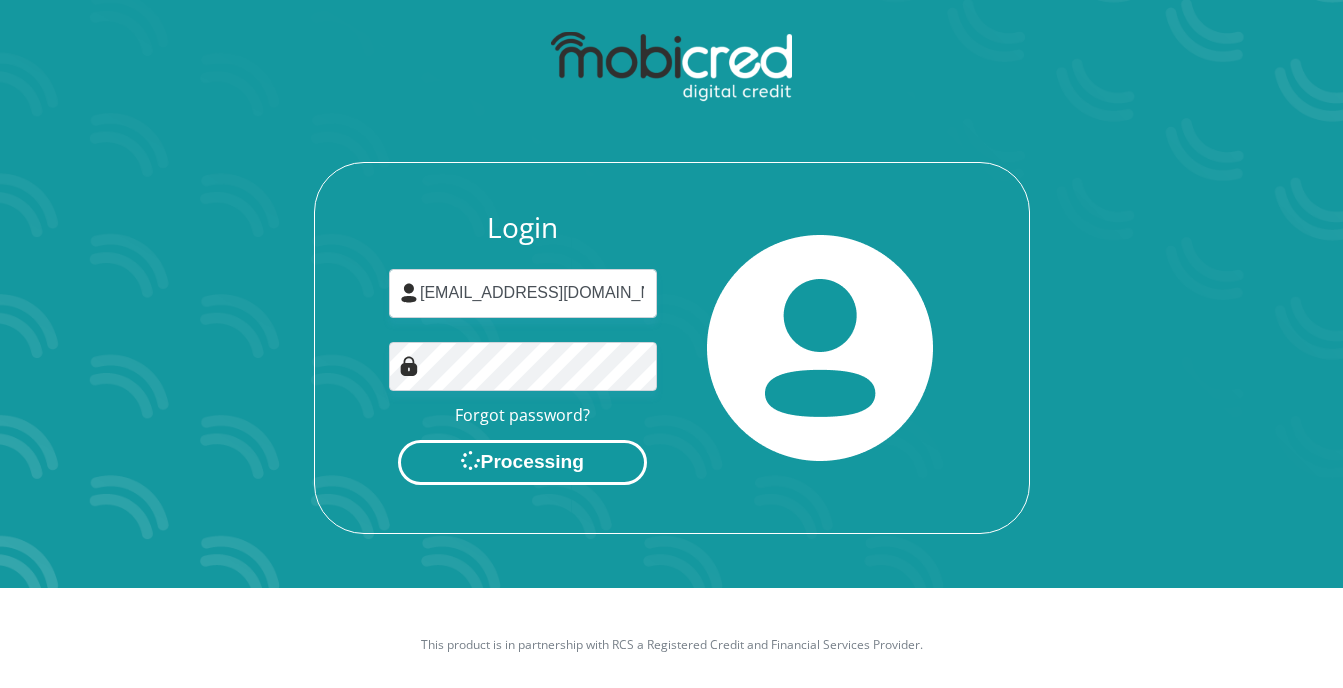 scroll, scrollTop: 0, scrollLeft: 0, axis: both 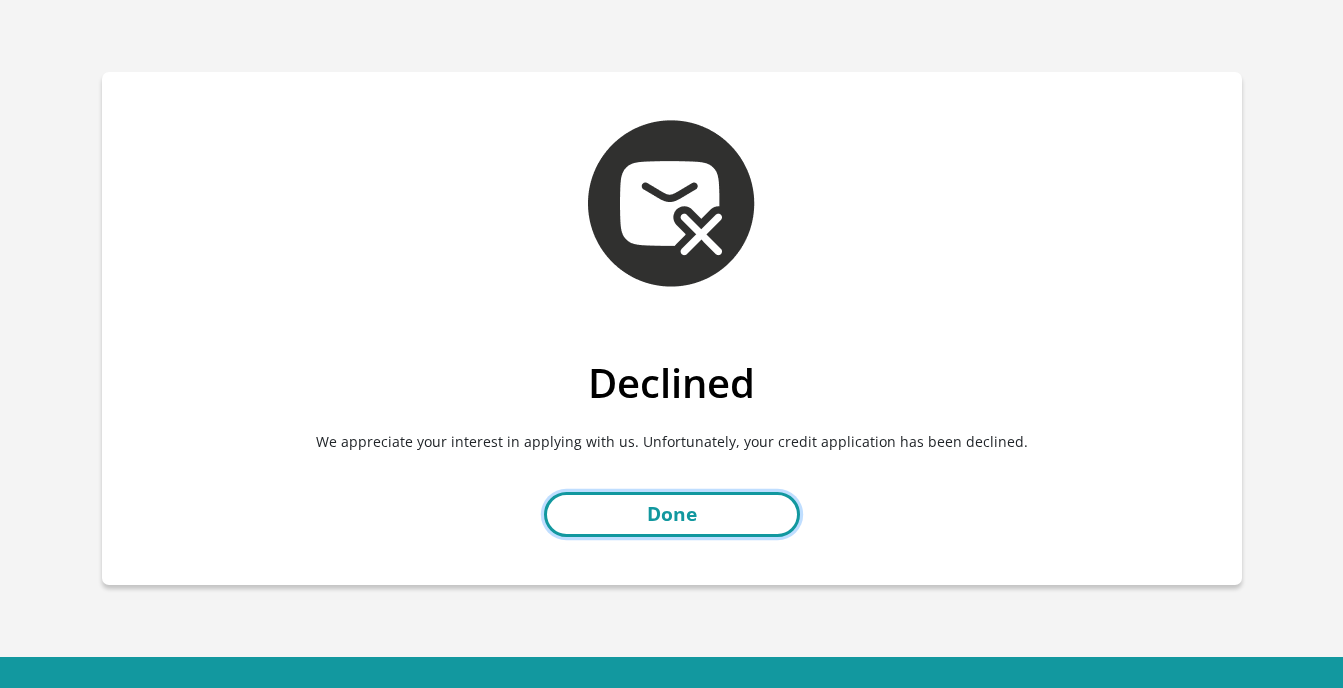 click on "Done" at bounding box center [672, 514] 